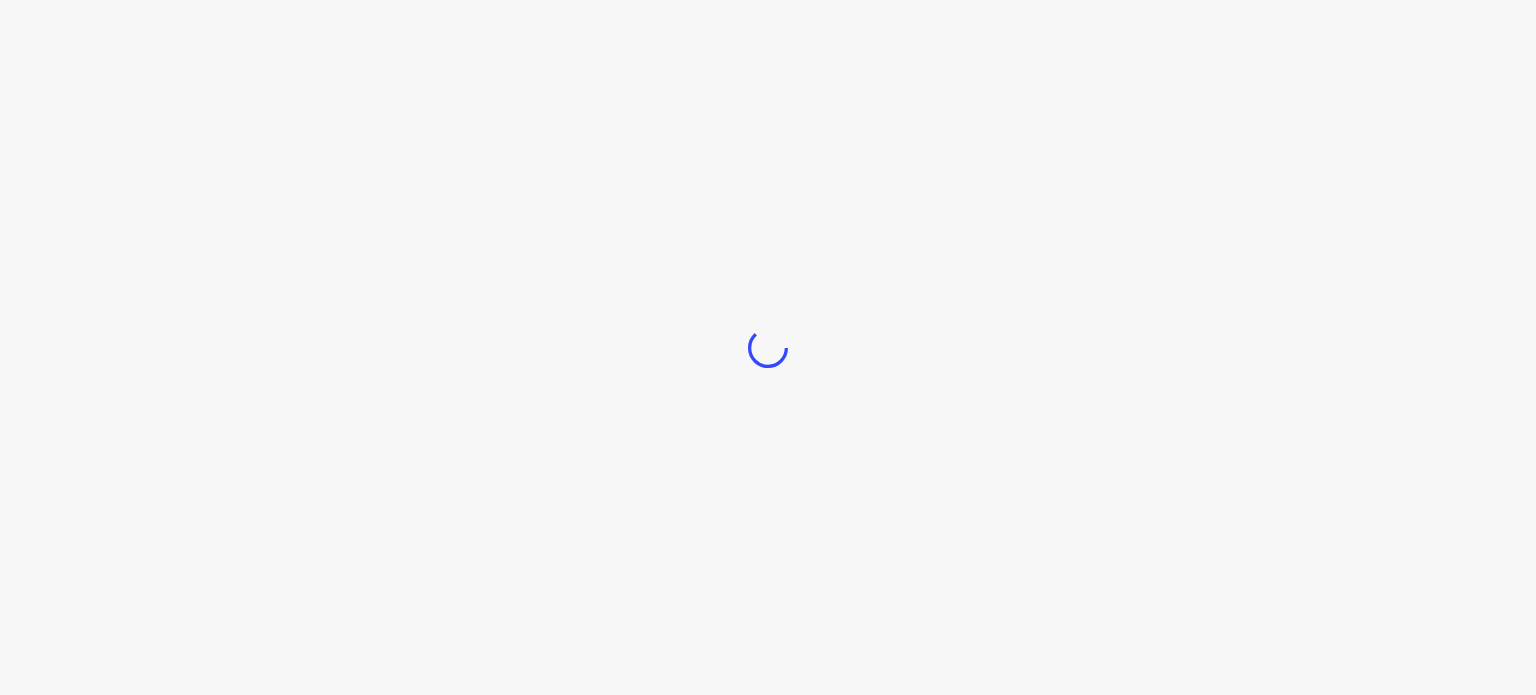 scroll, scrollTop: 0, scrollLeft: 0, axis: both 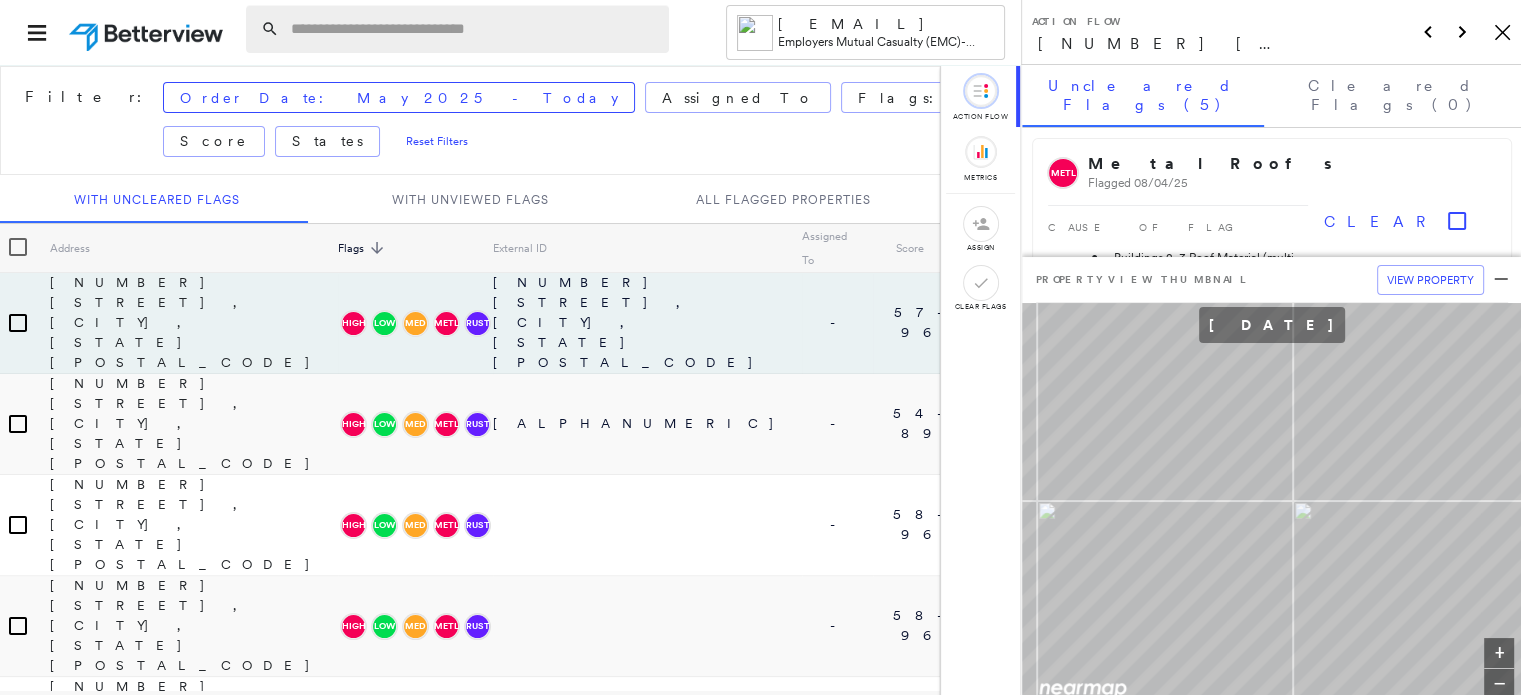 click at bounding box center (474, 29) 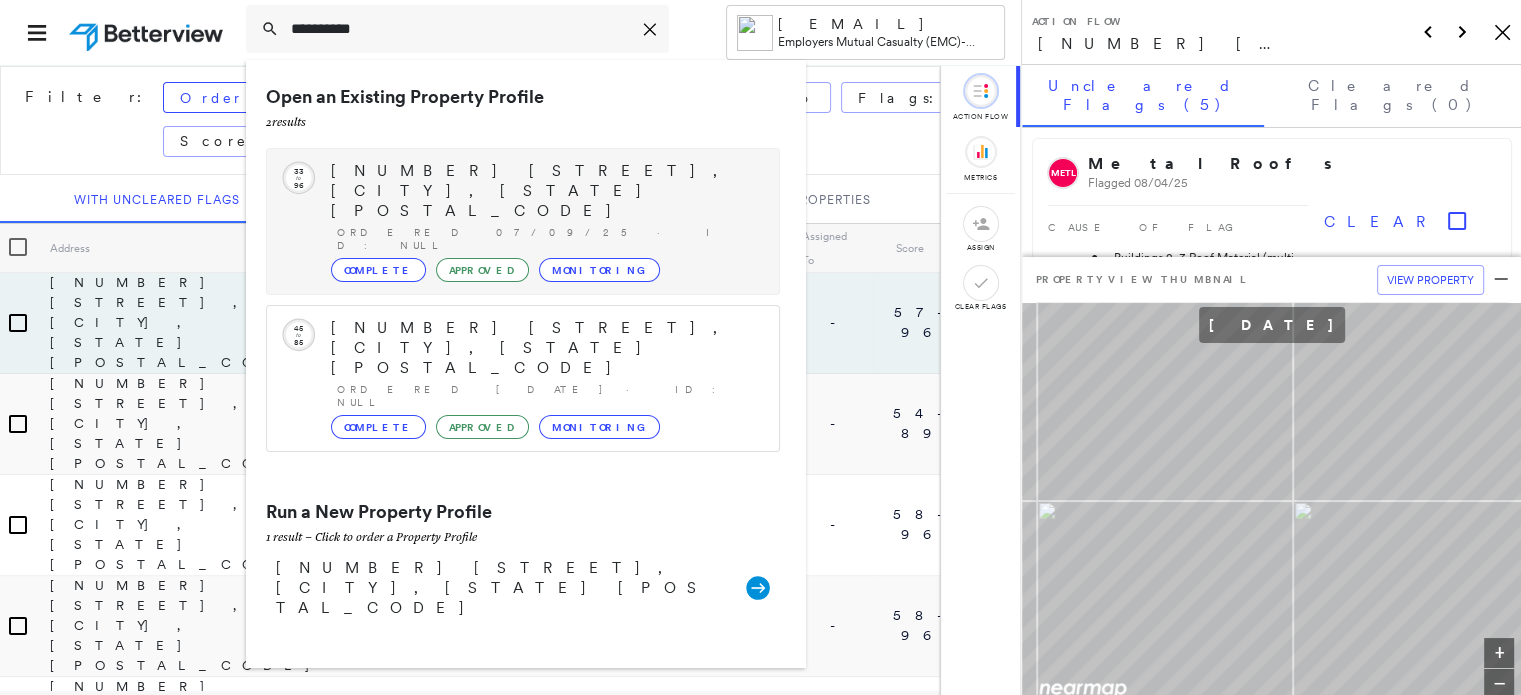 type on "**********" 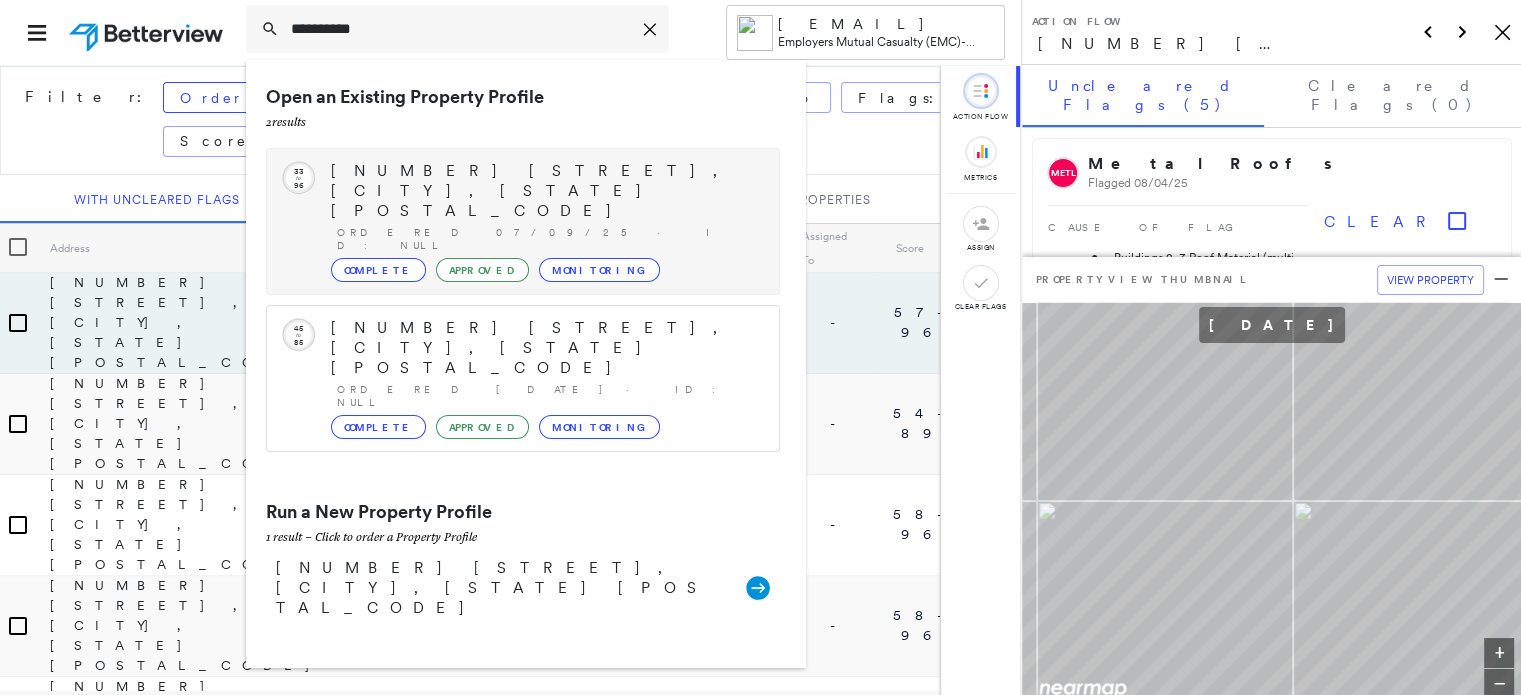 click on "Ordered 07/09/25 · ID: null" at bounding box center (548, 239) 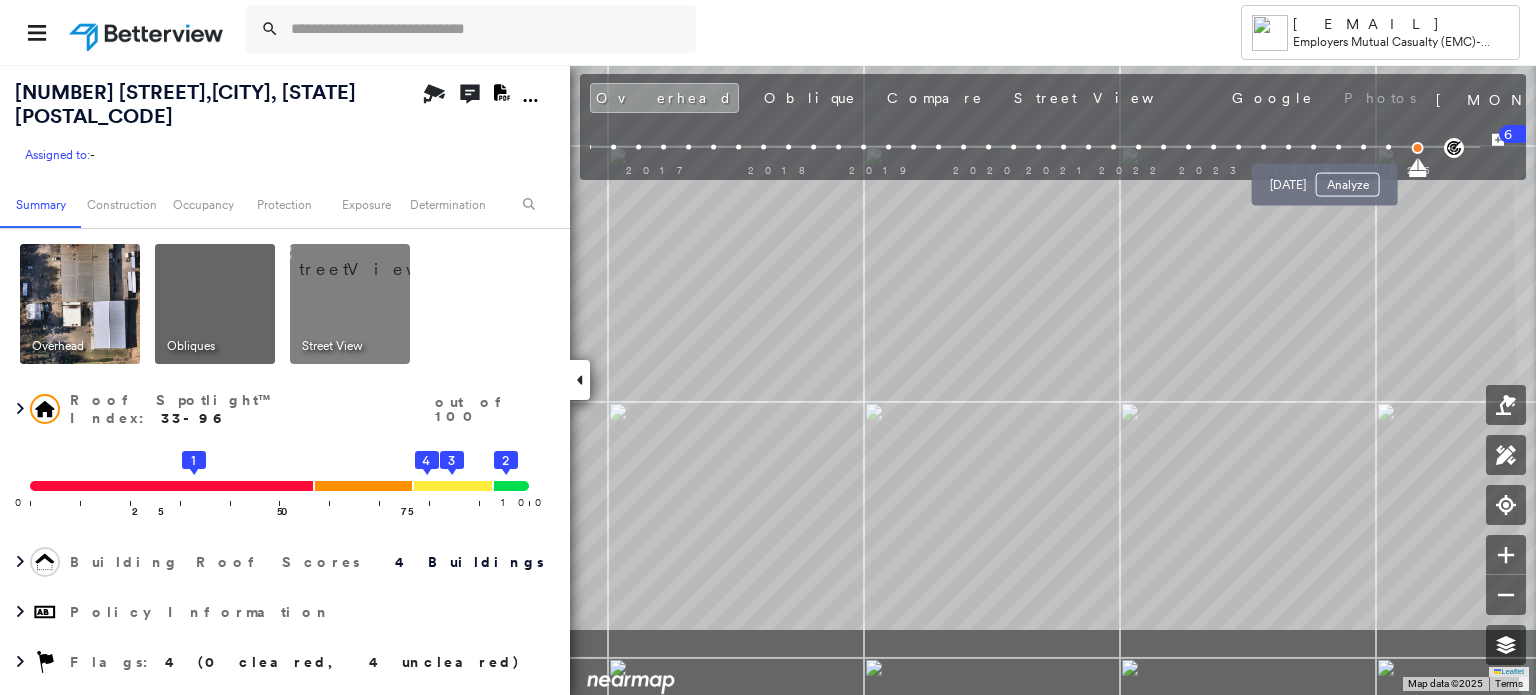 click on "[NUMBER] [STREET], [CITY], [STATE] [POSTAL_CODE] Assigned to: - Assigned to: - Assigned to: - Open Comments Download PDF Report Summary Construction Occupancy Protection Exposure Determination Overhead Obliques Street View Roof Spotlight™ Index : 33-96 out of 100 0 100 25 50 1 75 2 3 4 Building Roof Scores 4 Buildings Policy Information Flags : 4 (0 cleared, 4 uncleared) Construction Roof Spotlights : Rust, Ponding, Staining, Overhang, Vent and 1 more Property Features : Car, Boat, Yard Debris, Cracked Pavement, Disintegrated Pavement and 6 more Roof Size & Shape : 4 buildings Assessor and MLS Details BuildZoom - Building Permit Data and Analysis Occupancy Ownership Place Detail SmartyStreets - Geocode Smarty Streets - Surrounding Properties Protection Protection Exposure FEMA Risk Index Flood Regional Hazard: 3 out of 5 Crime Regional Hazard: 3 out of 5 Snow Load Regional Hazard: 2 out of 5 Guidewire HazardHub Flags" at bounding box center [768, 347] 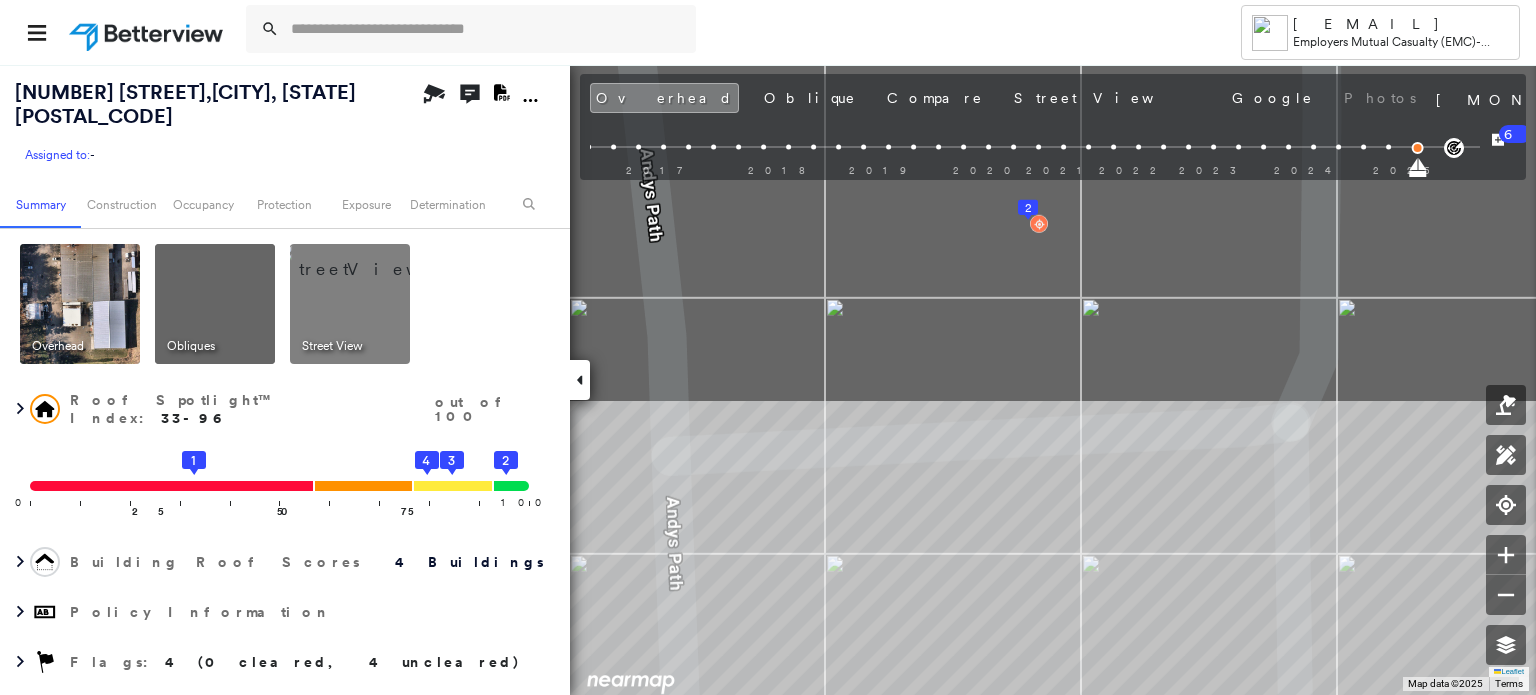 click on "[NUMBER] [STREET], [CITY], [STATE] [POSTAL_CODE] Assigned to: - Assigned to: - Assigned to: - Open Comments Download PDF Report Summary Construction Occupancy Protection Exposure Determination Overhead Obliques Street View Roof Spotlight™ Index : 33-96 out of 100 0 100 25 50 1 75 2 3 4 Building Roof Scores 4 Buildings Policy Information Flags : 4 (0 cleared, 4 uncleared) Construction Roof Spotlights : Rust, Ponding, Staining, Overhang, Vent and 1 more Property Features : Car, Boat, Yard Debris, Cracked Pavement, Disintegrated Pavement and 6 more Roof Size & Shape : 4 buildings Assessor and MLS Details BuildZoom - Building Permit Data and Analysis Occupancy Ownership Place Detail SmartyStreets - Geocode Smarty Streets - Surrounding Properties Protection Protection Exposure FEMA Risk Index Flood Regional Hazard: 3 out of 5 Crime Regional Hazard: 3 out of 5 Snow Load Regional Hazard: 2 out of 5 Guidewire HazardHub Flags" at bounding box center [768, 347] 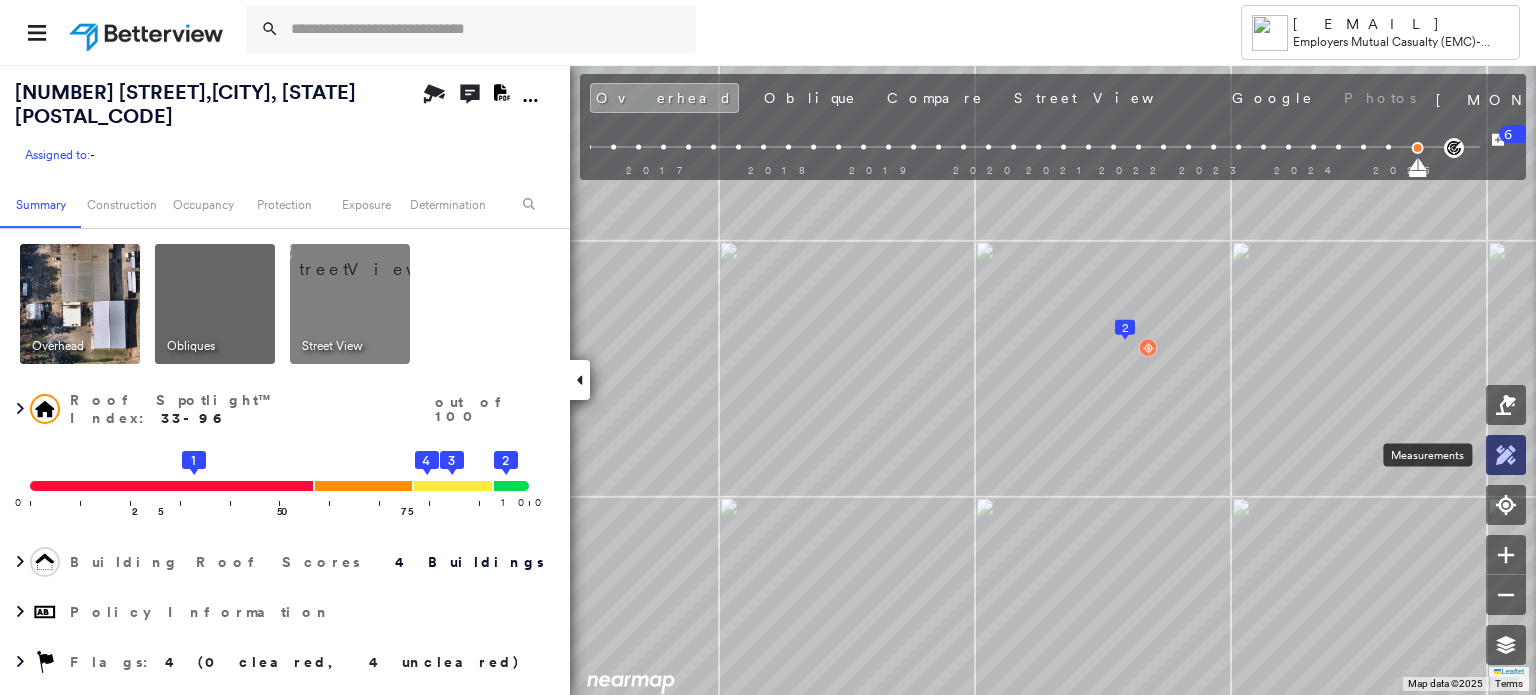 click 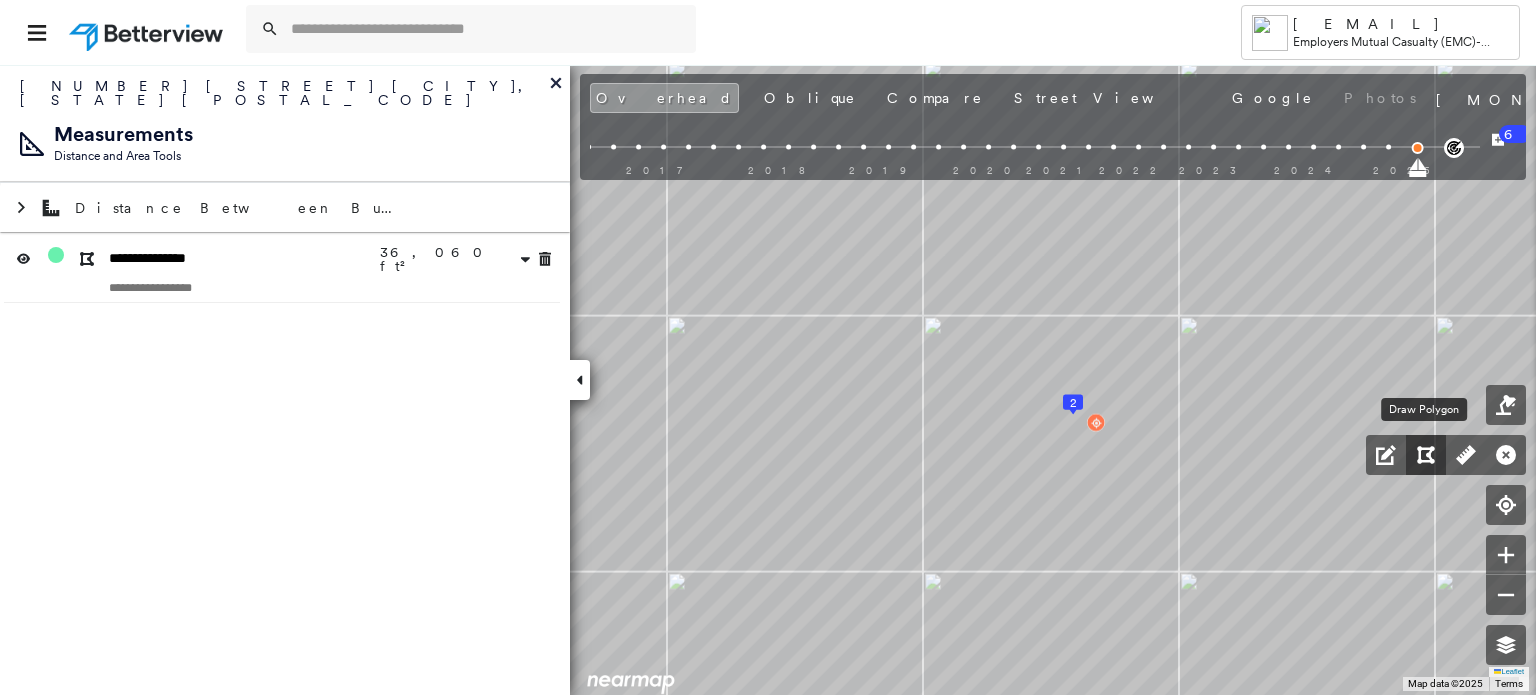 click 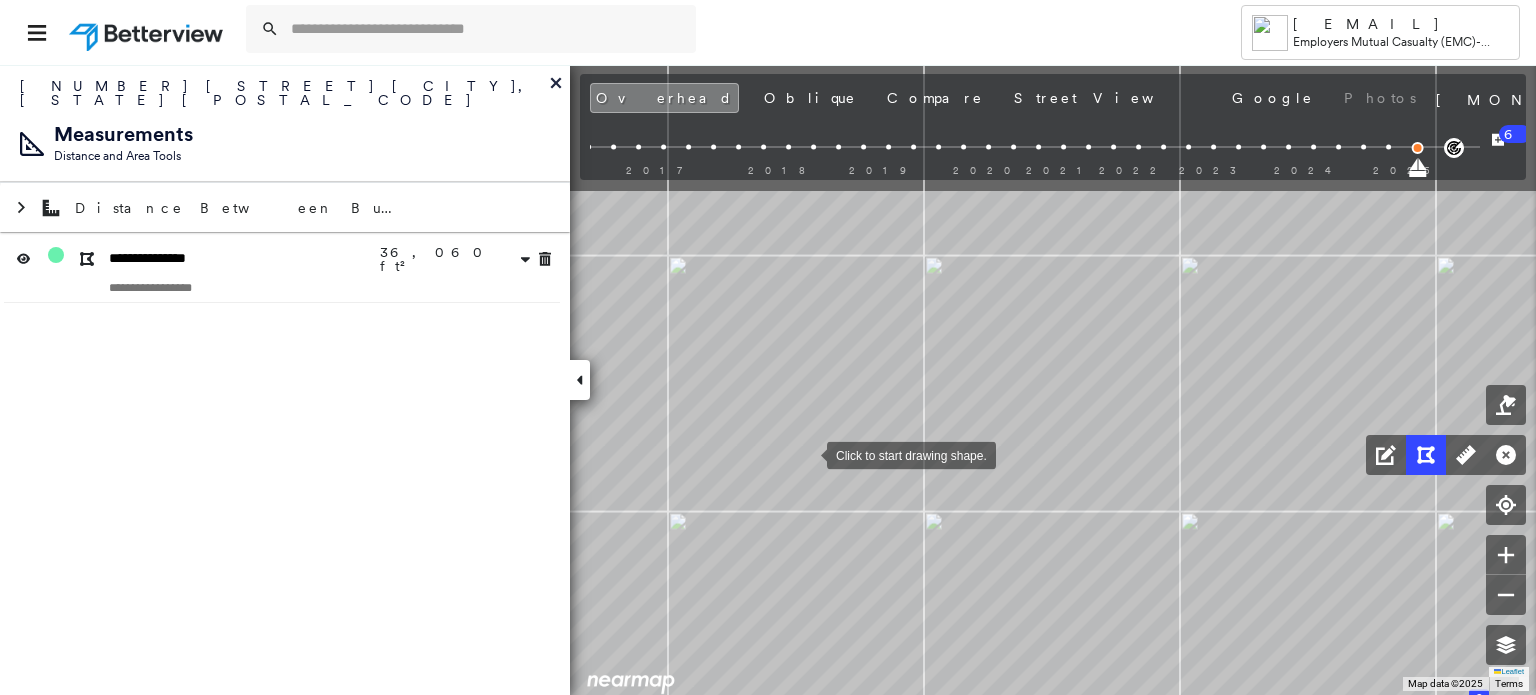 drag, startPoint x: 718, startPoint y: 263, endPoint x: 807, endPoint y: 453, distance: 209.81181 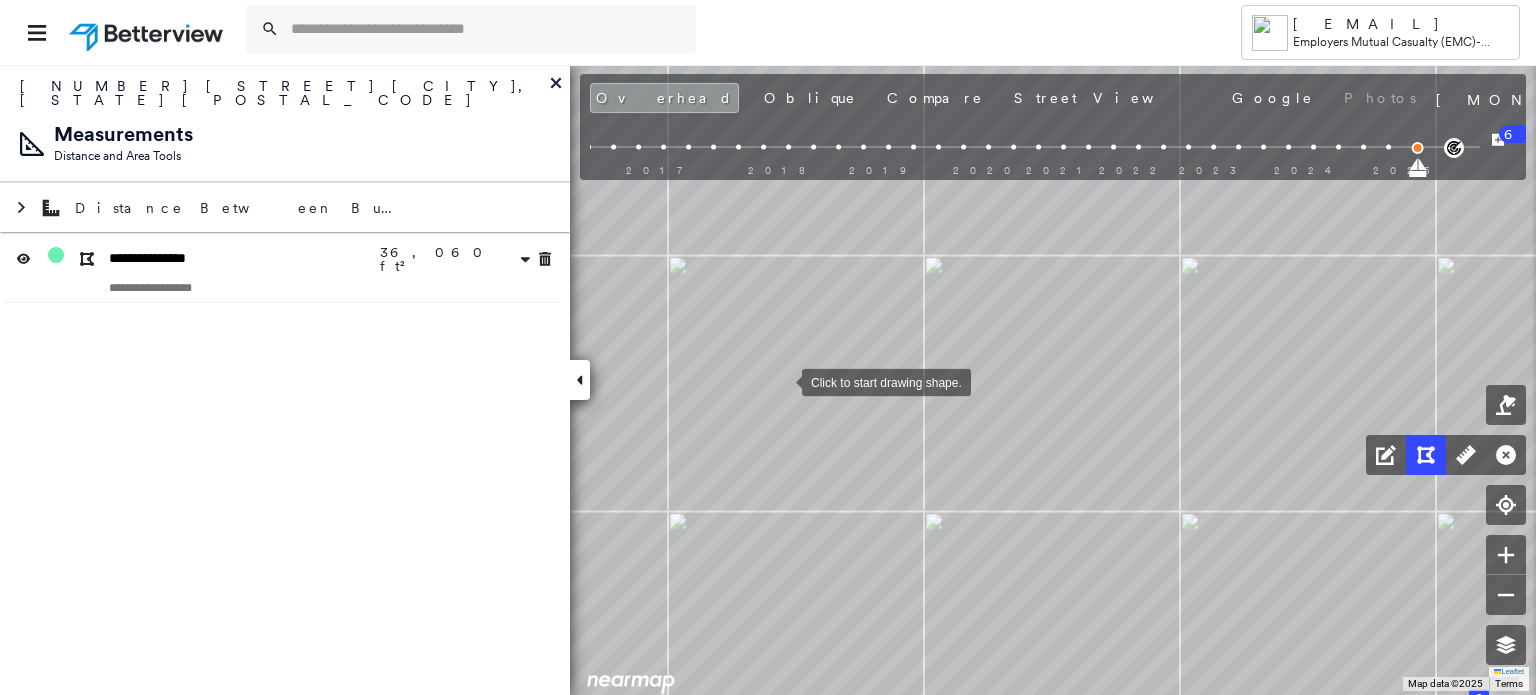 click at bounding box center (782, 381) 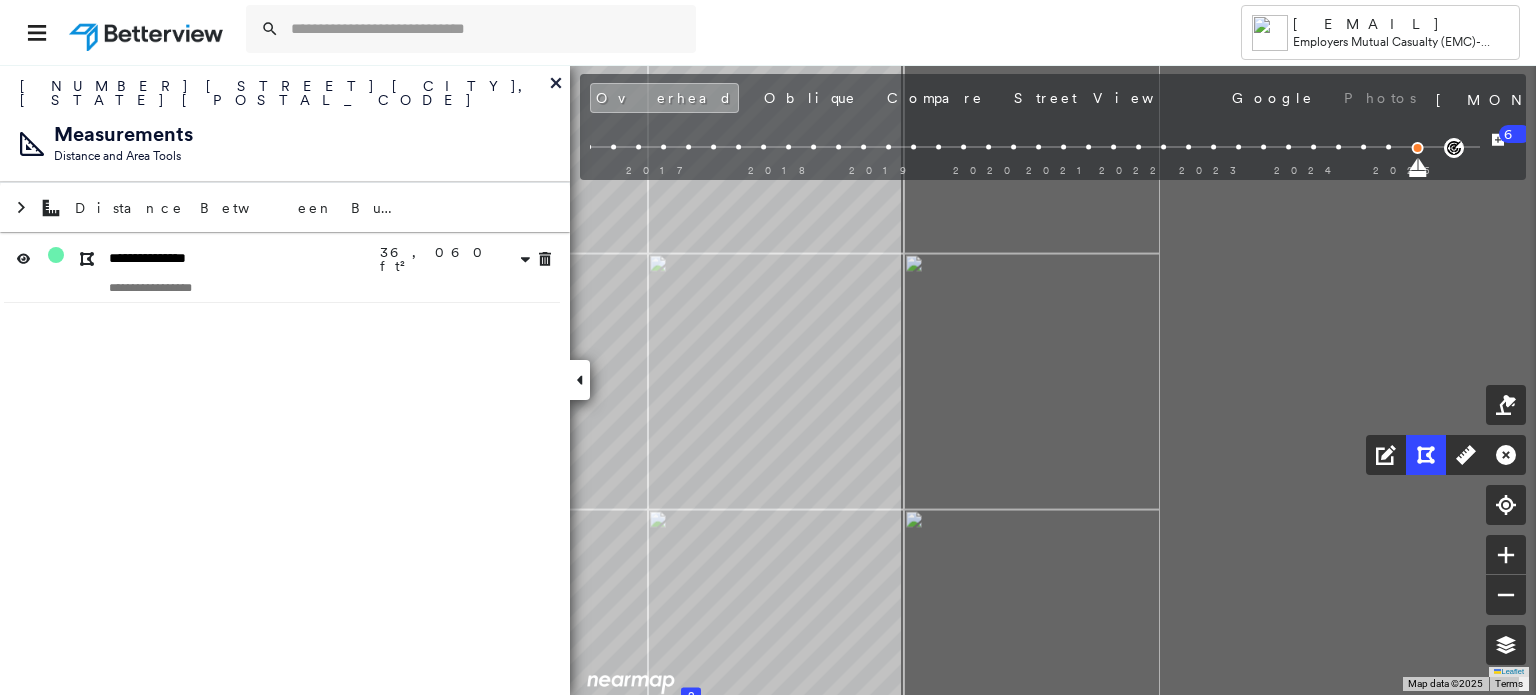 drag, startPoint x: 1307, startPoint y: 407, endPoint x: 557, endPoint y: 404, distance: 750.006 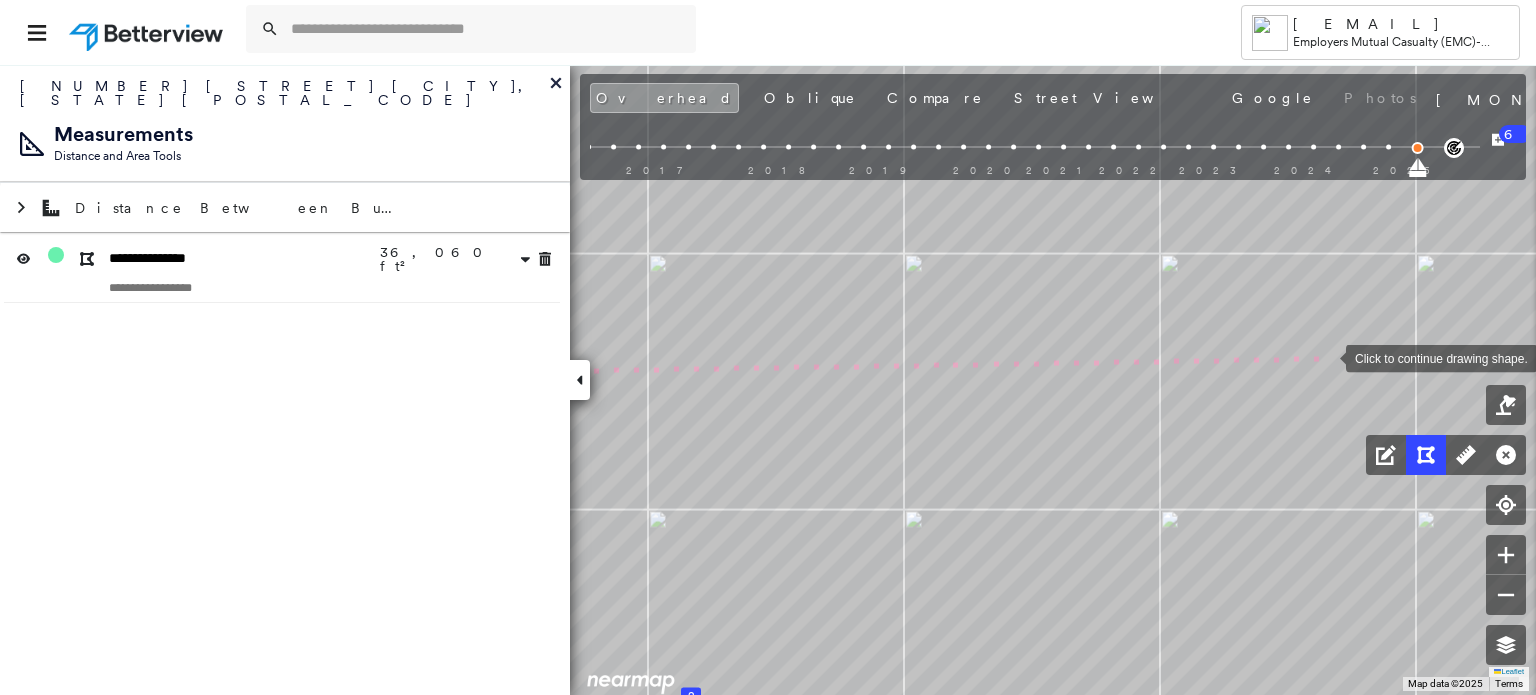 click at bounding box center [1326, 357] 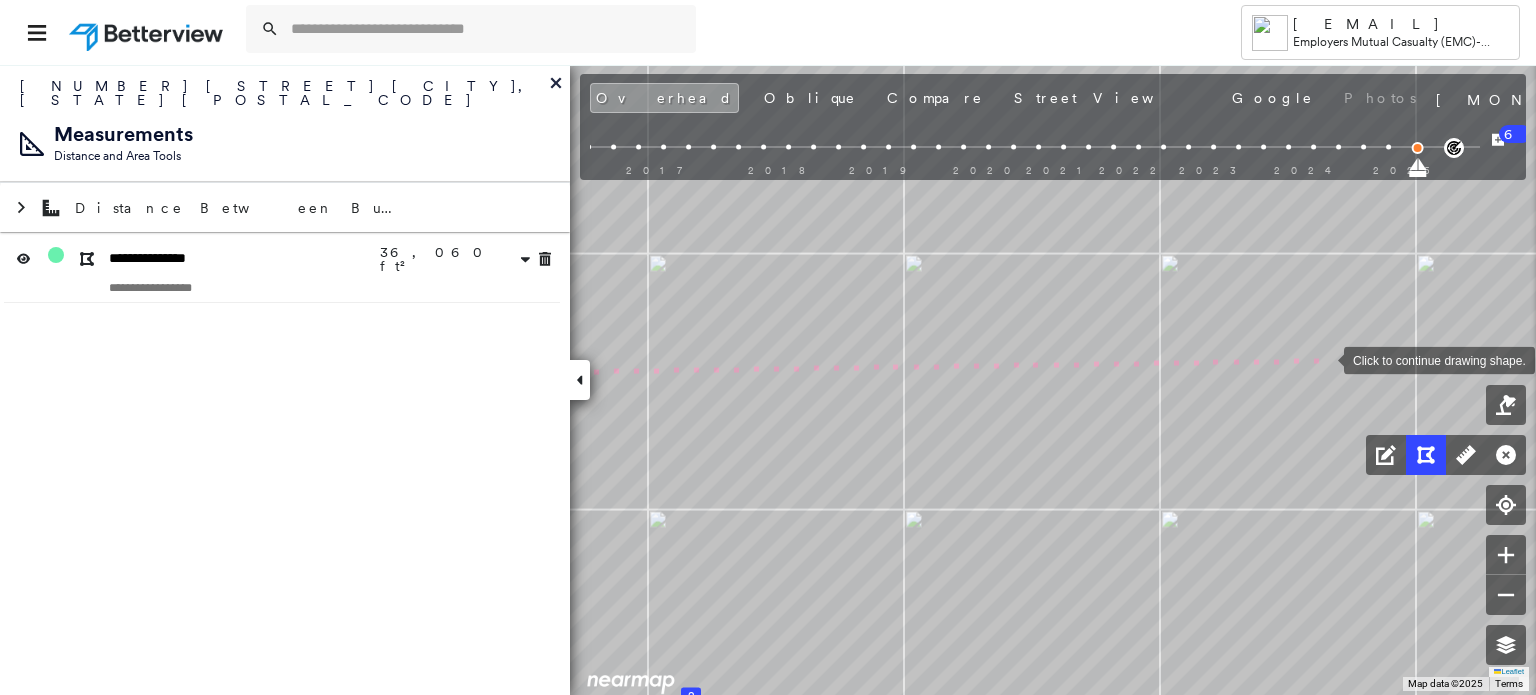click at bounding box center [1324, 359] 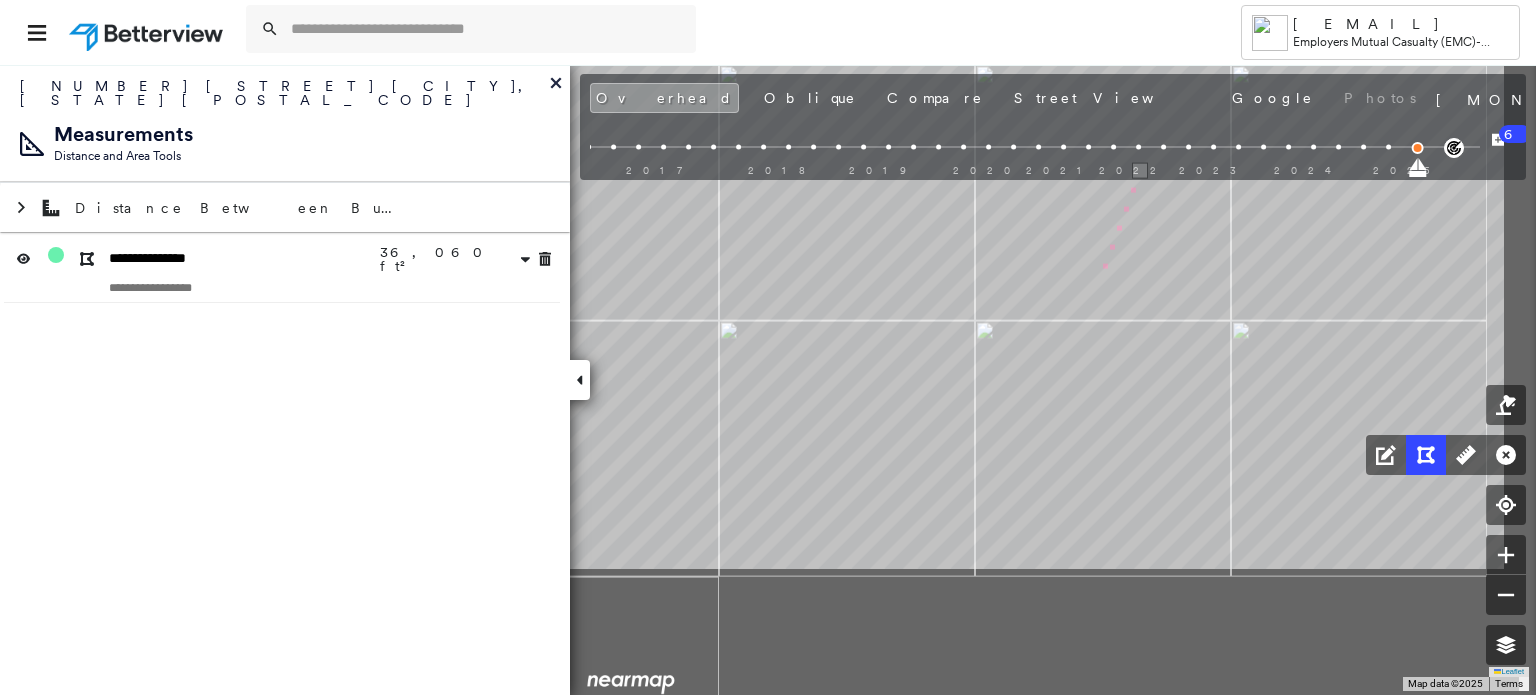 drag, startPoint x: 1299, startPoint y: 489, endPoint x: 951, endPoint y: 86, distance: 532.4594 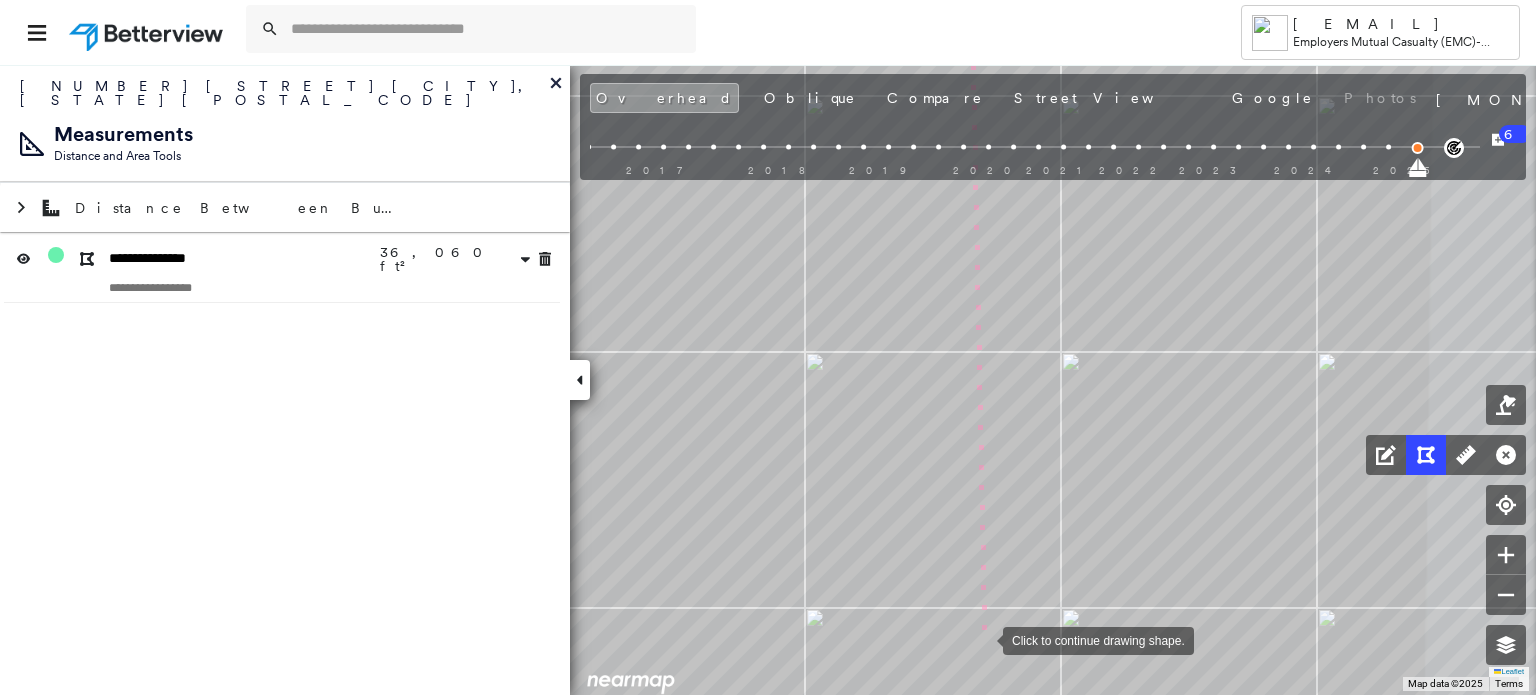 click at bounding box center (983, 639) 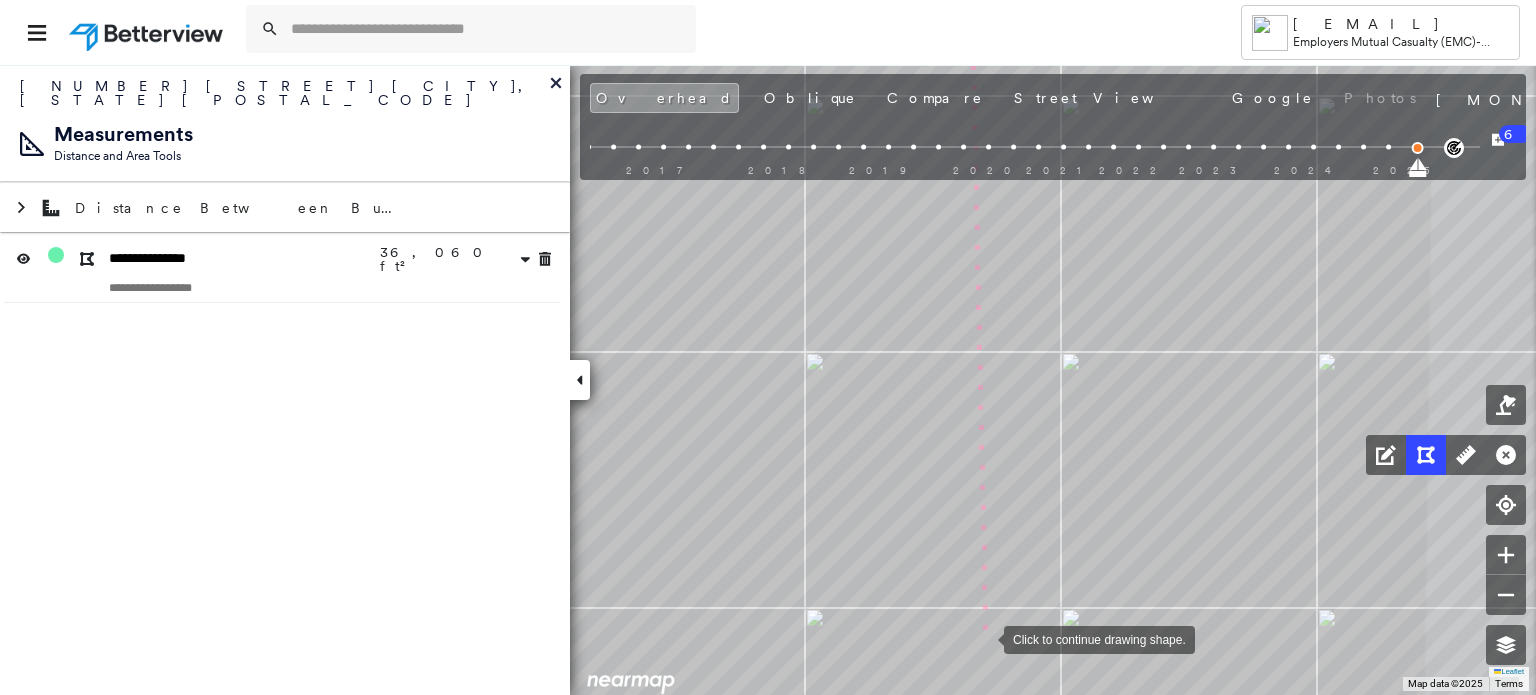 click at bounding box center [984, 638] 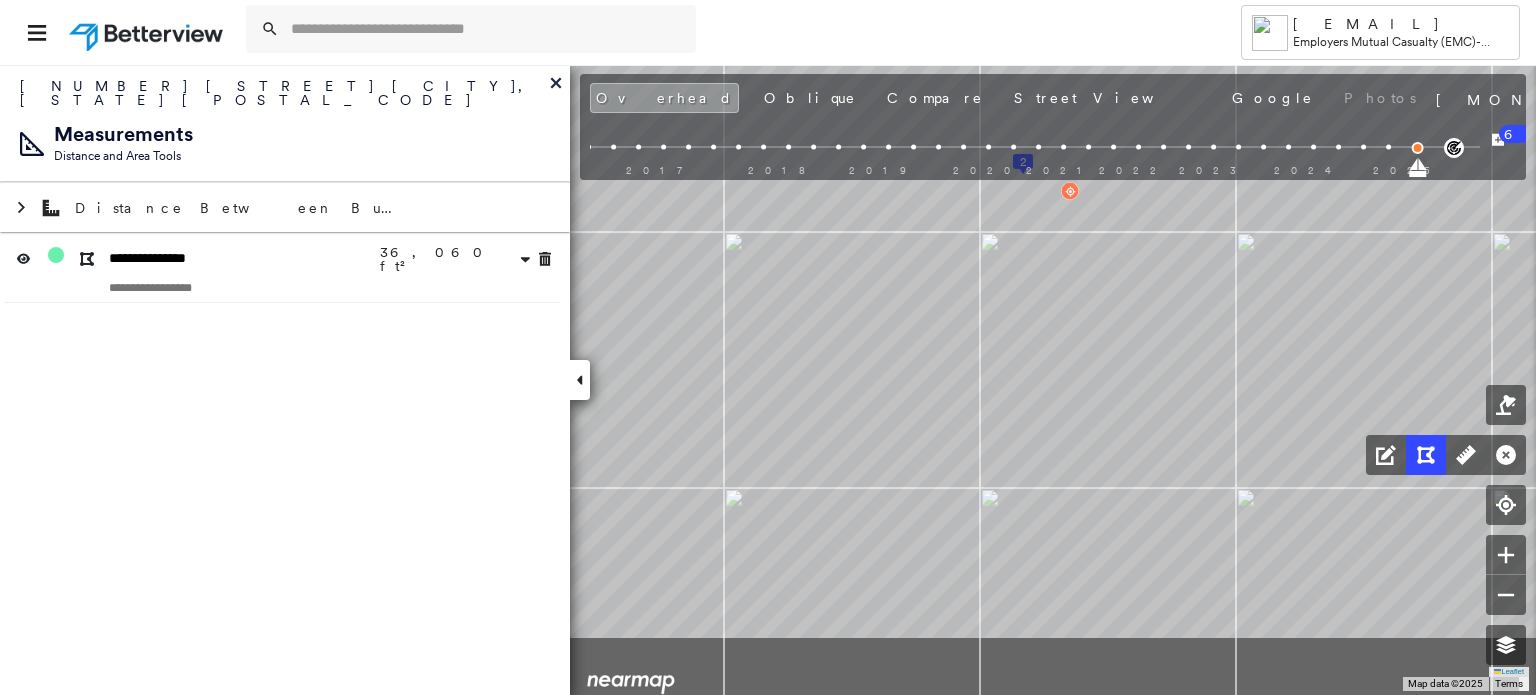 drag, startPoint x: 826, startPoint y: 623, endPoint x: 1570, endPoint y: 511, distance: 752.3829 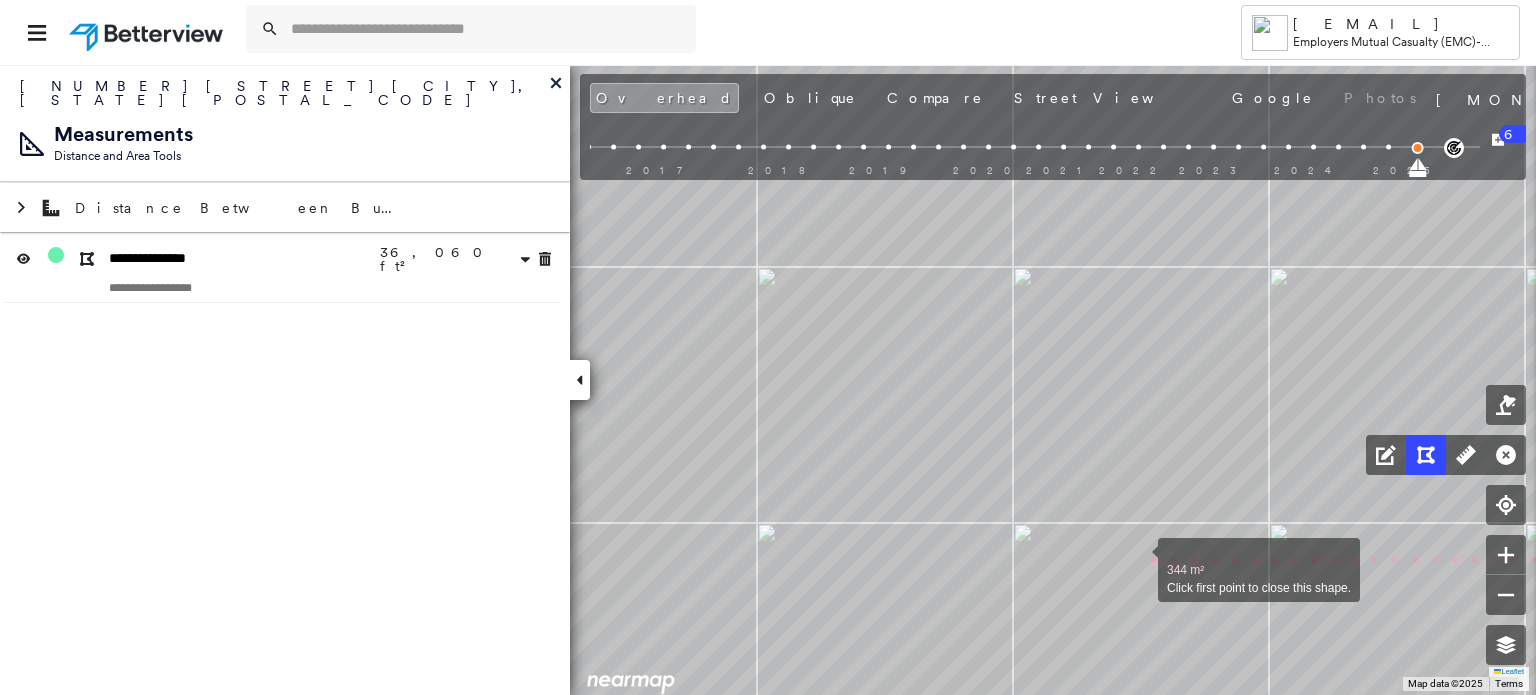 click at bounding box center [1138, 559] 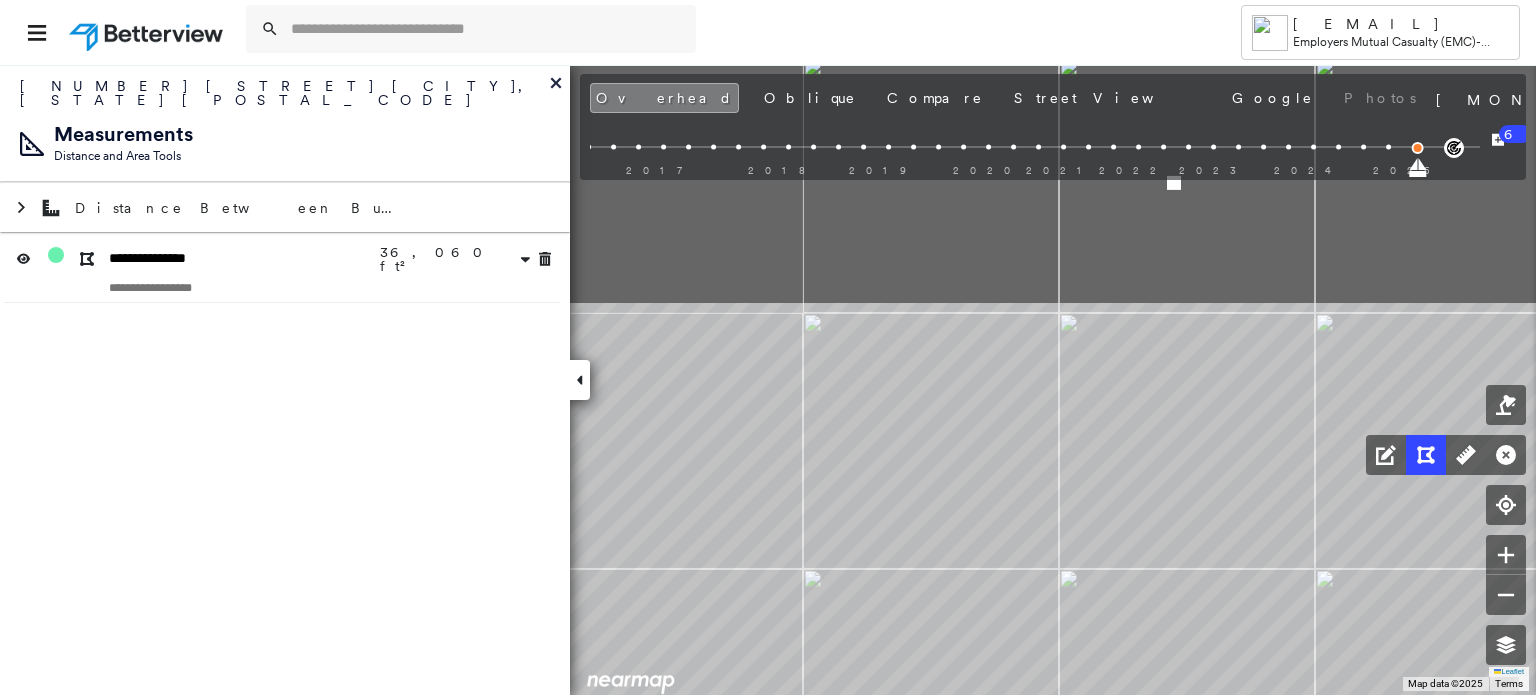 drag, startPoint x: 1128, startPoint y: 440, endPoint x: 1164, endPoint y: 742, distance: 304.13812 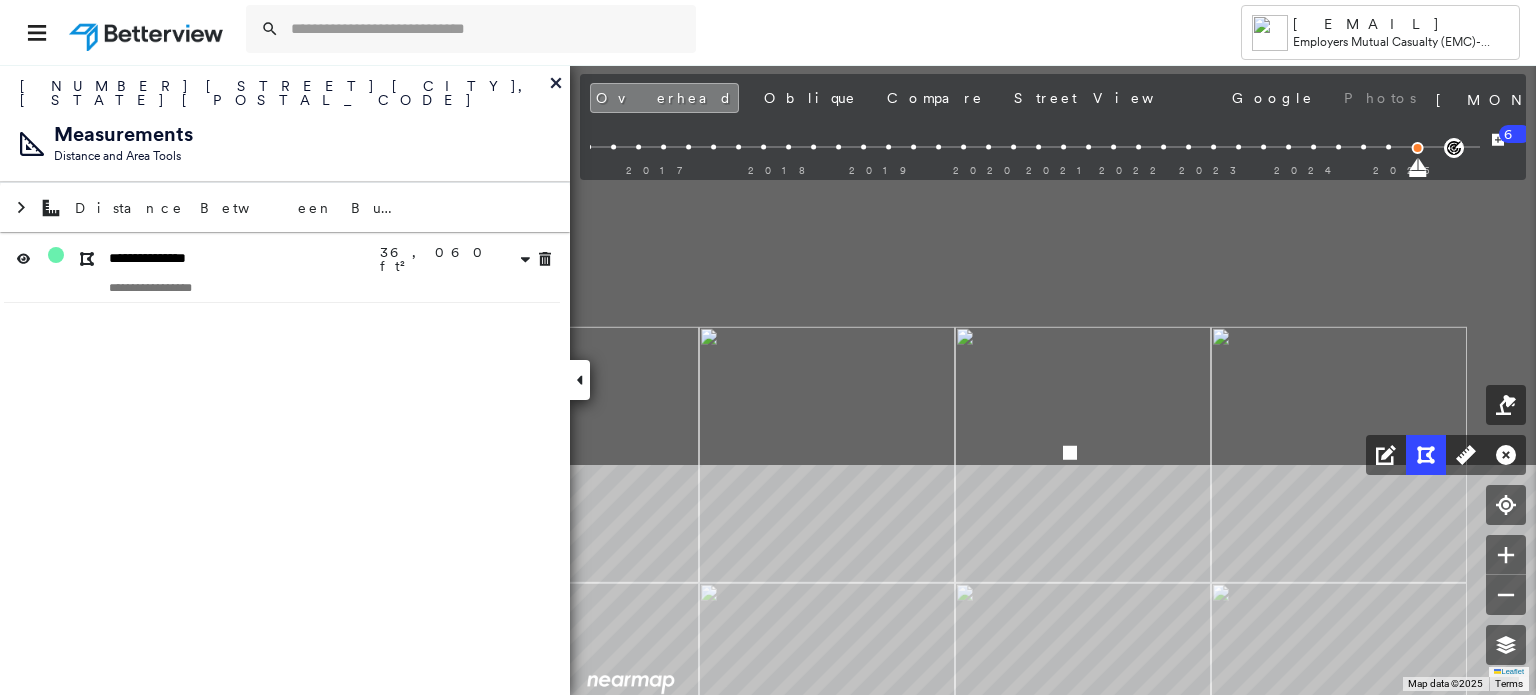 drag, startPoint x: 1183, startPoint y: 221, endPoint x: 1018, endPoint y: 742, distance: 546.5034 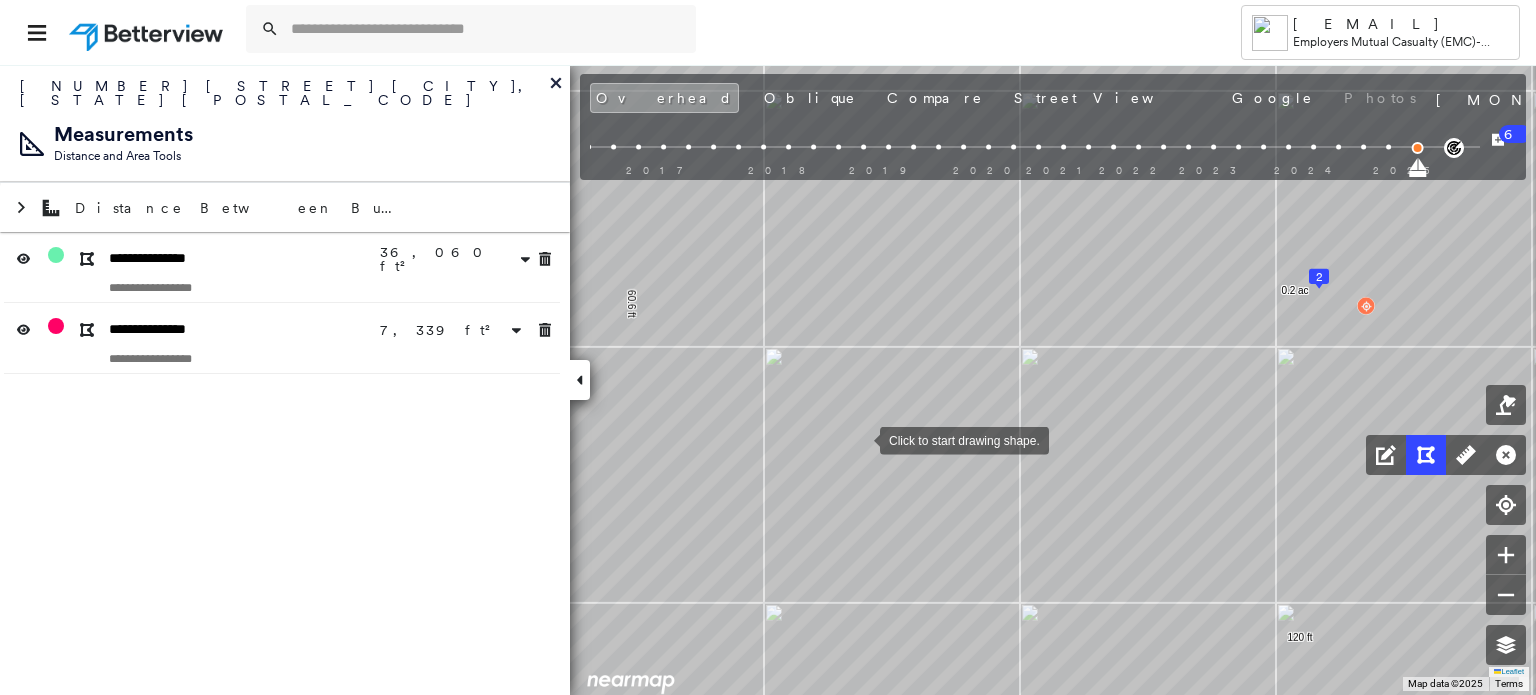 drag, startPoint x: 866, startPoint y: 361, endPoint x: 860, endPoint y: 442, distance: 81.22192 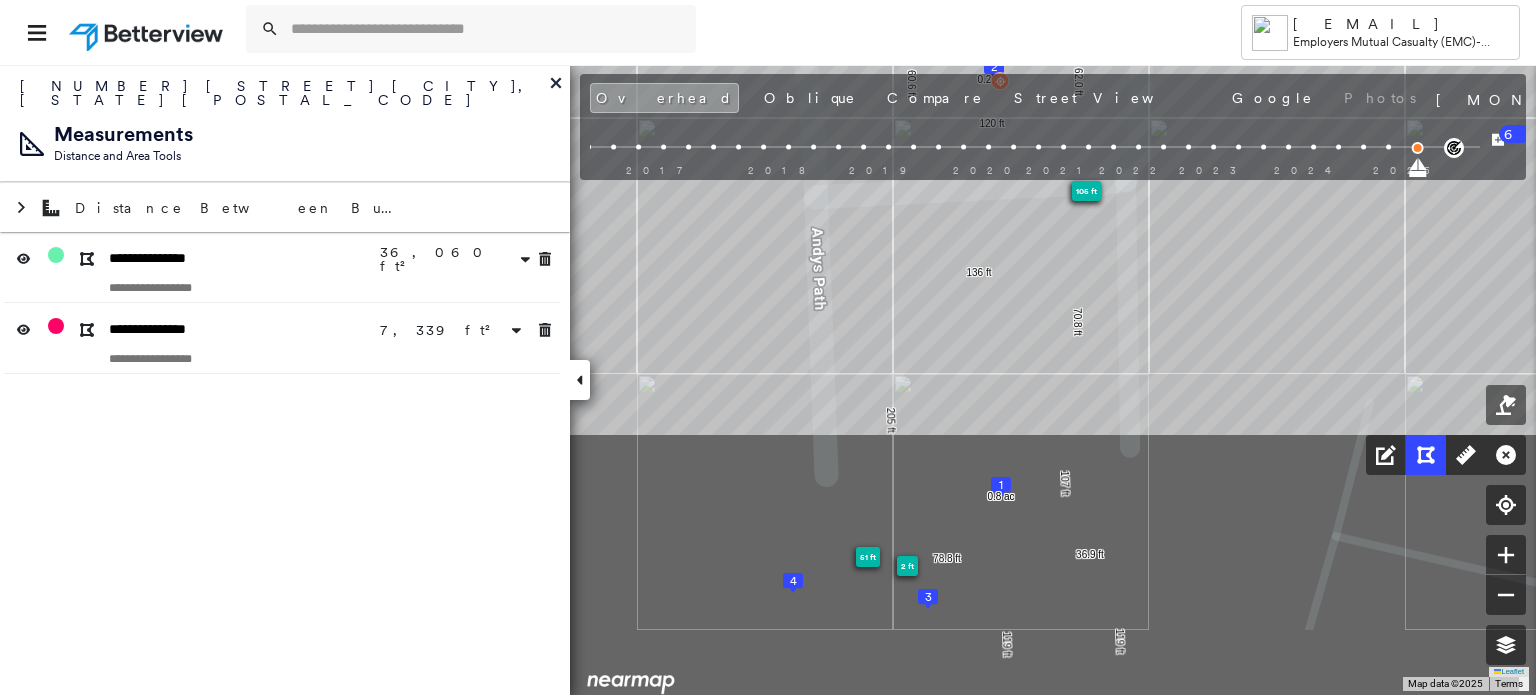 drag, startPoint x: 1221, startPoint y: 547, endPoint x: 1118, endPoint y: 162, distance: 398.53983 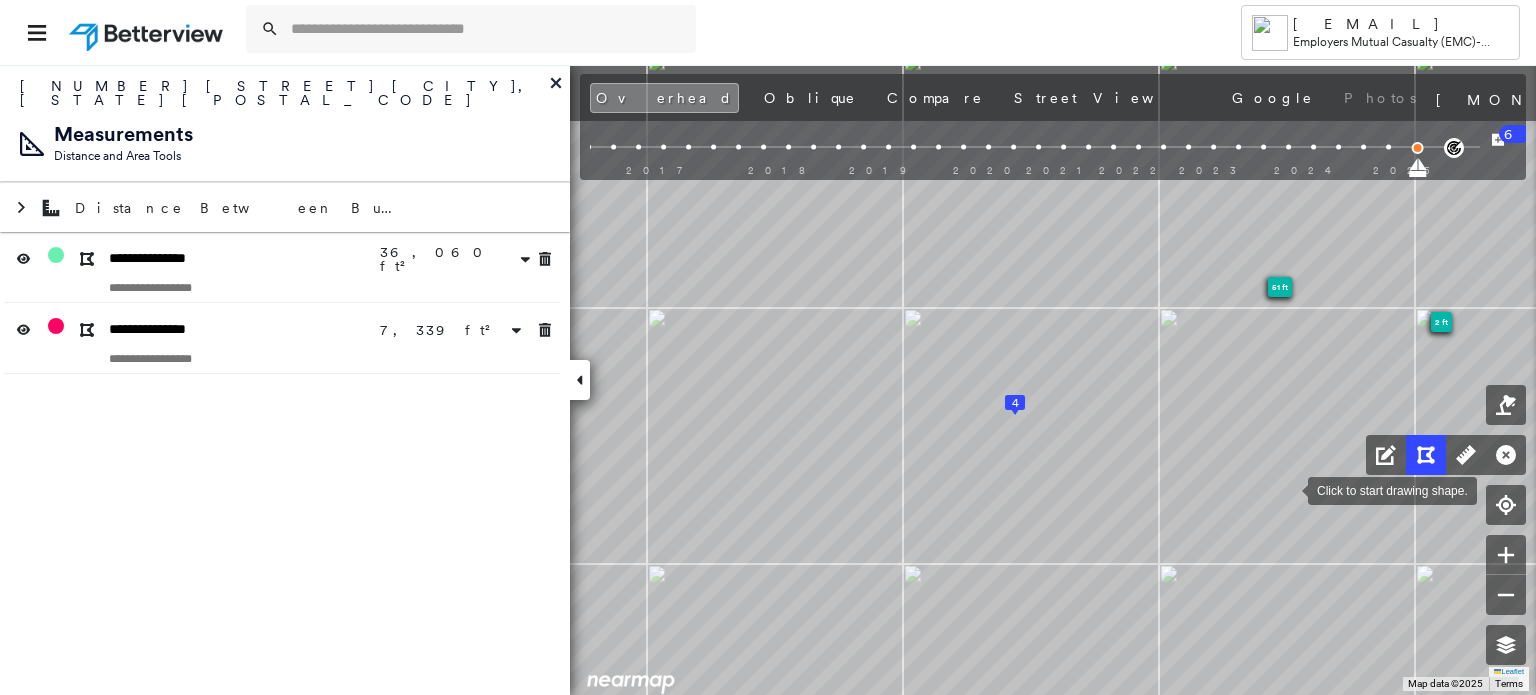 drag, startPoint x: 770, startPoint y: 368, endPoint x: 1288, endPoint y: 488, distance: 531.71796 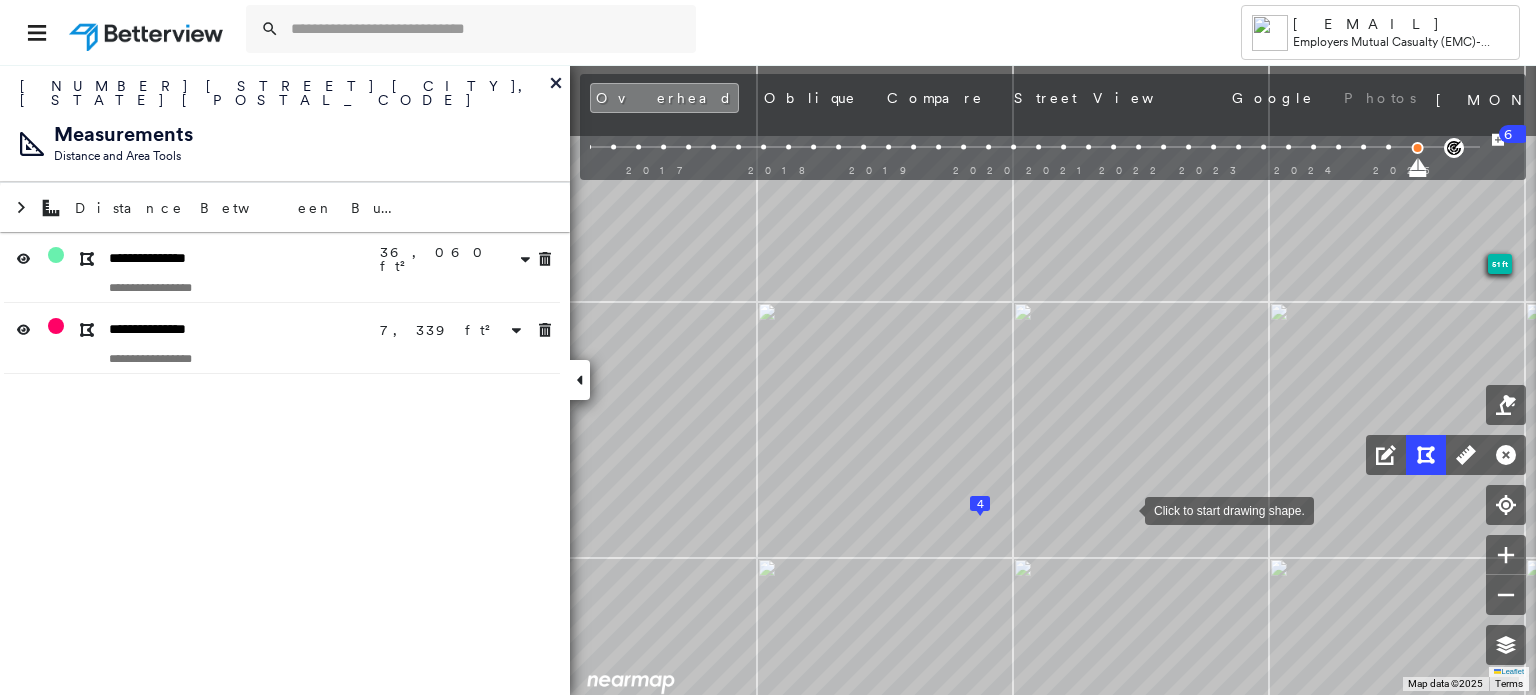 drag, startPoint x: 1114, startPoint y: 367, endPoint x: 1124, endPoint y: 503, distance: 136.36716 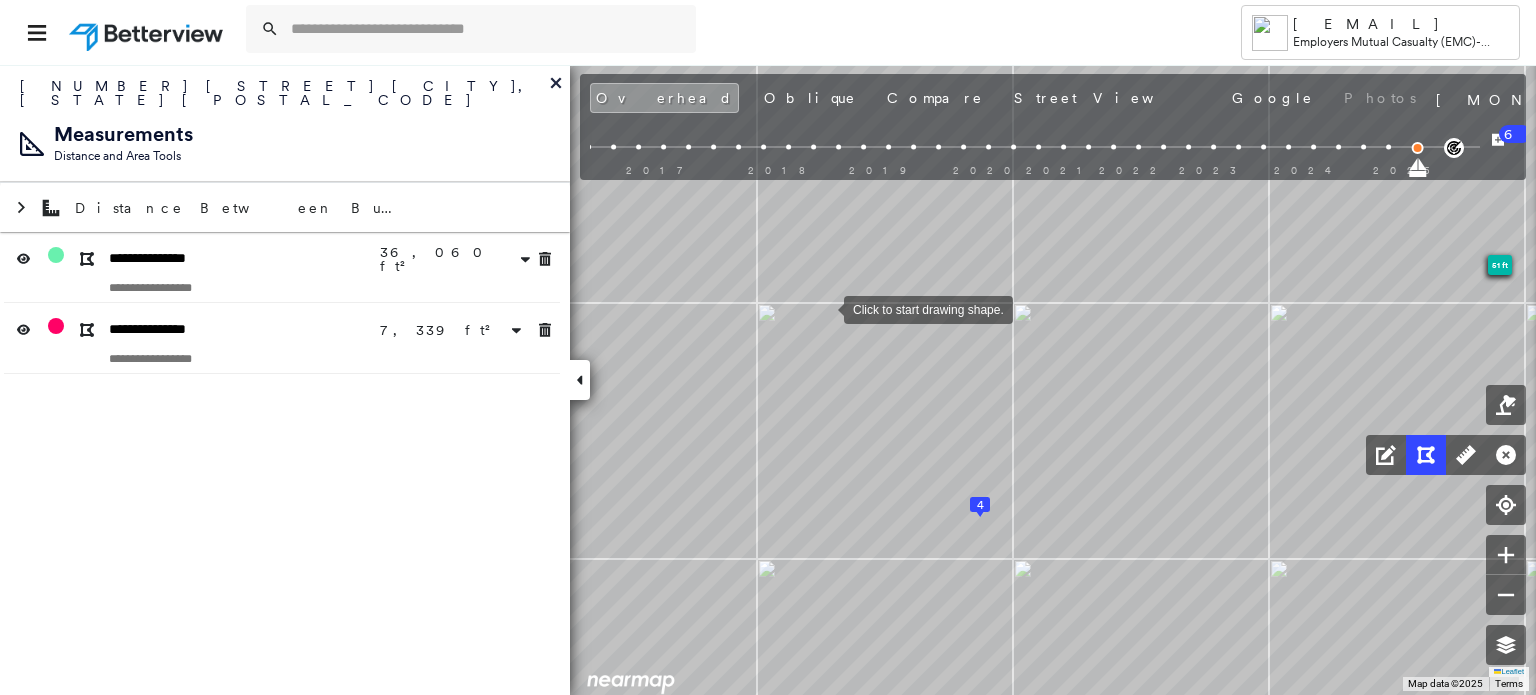 click at bounding box center [824, 308] 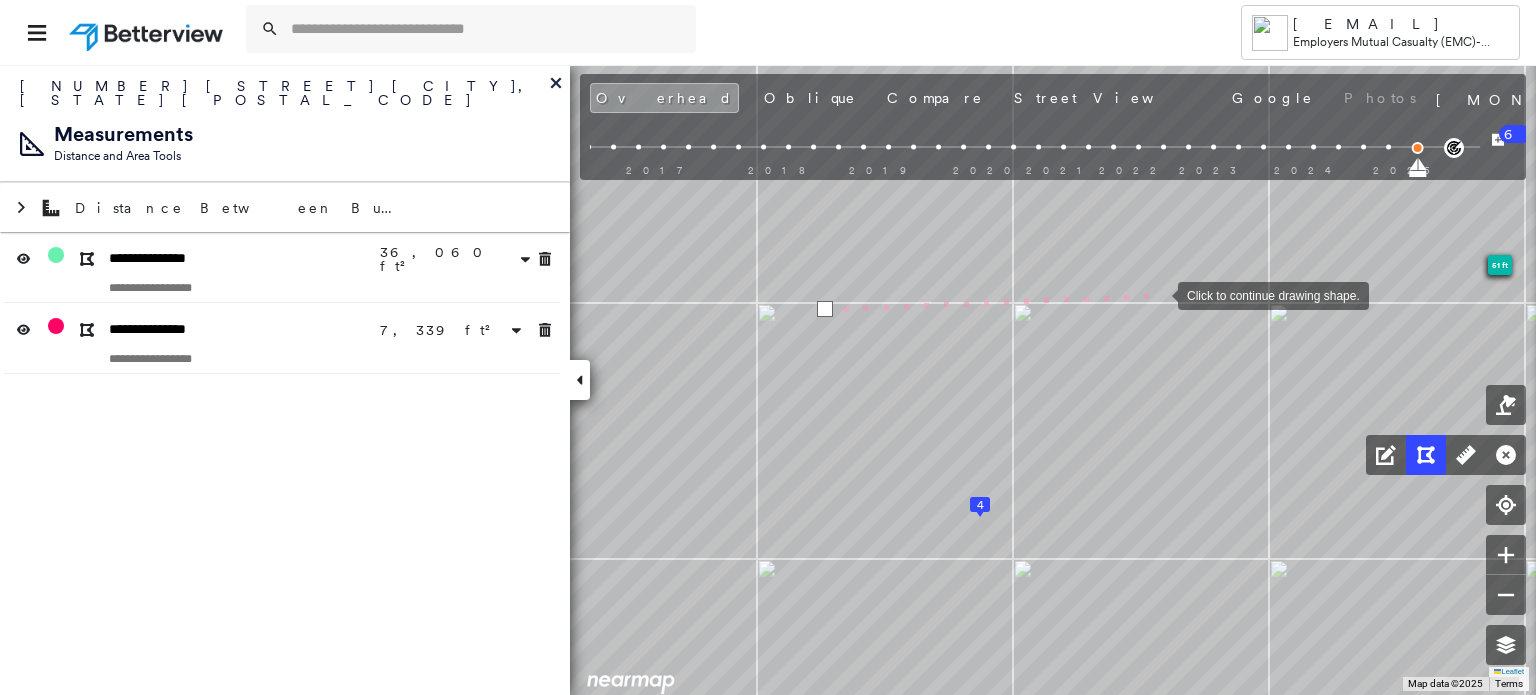 click at bounding box center (1158, 294) 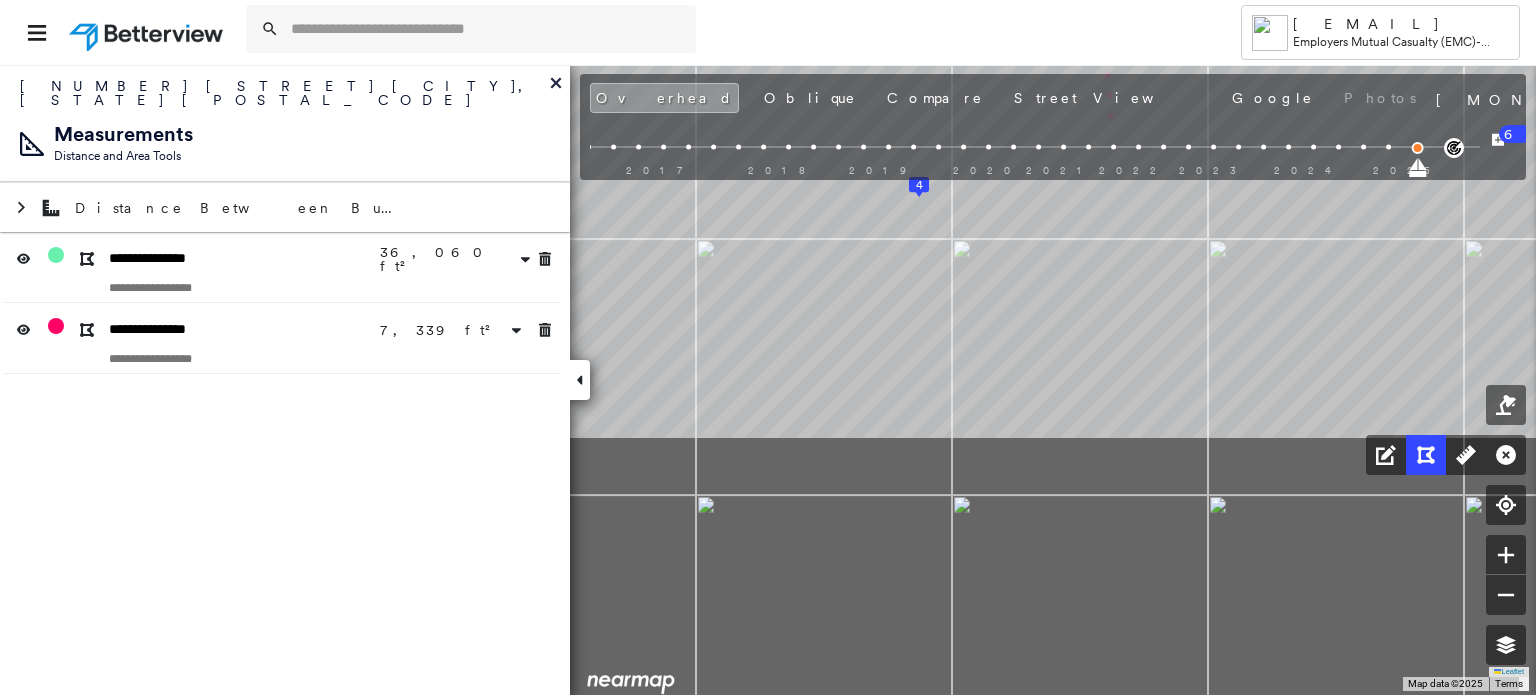drag, startPoint x: 1181, startPoint y: 499, endPoint x: 1117, endPoint y: 174, distance: 331.2416 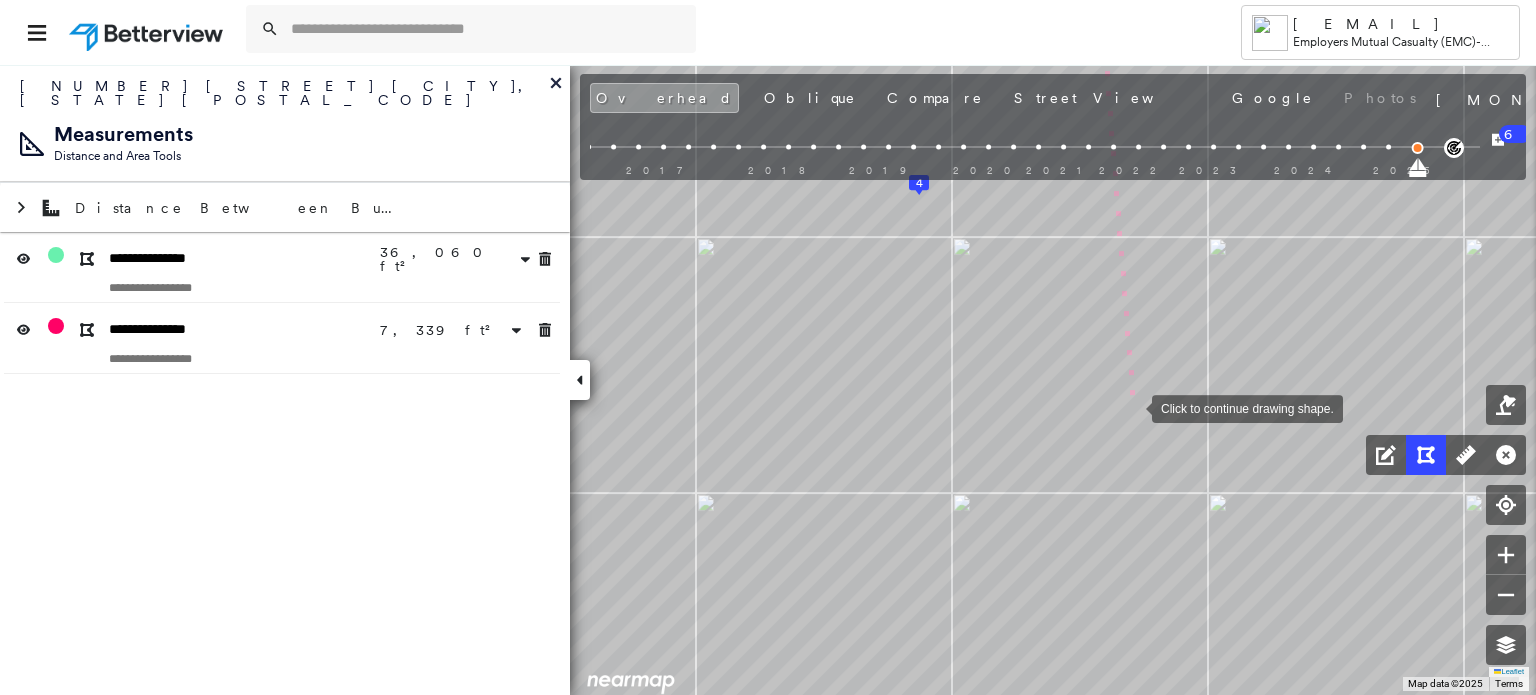 click at bounding box center (1132, 407) 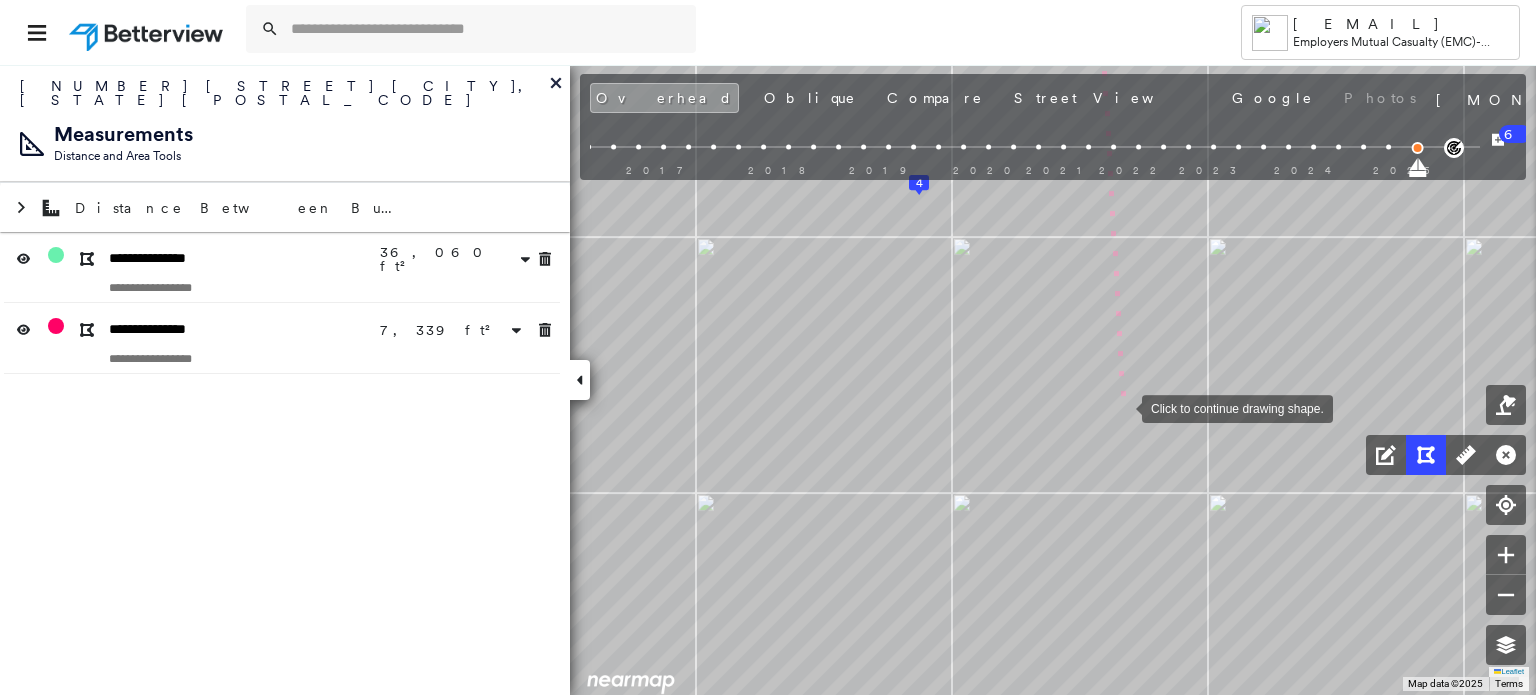 click at bounding box center [1122, 407] 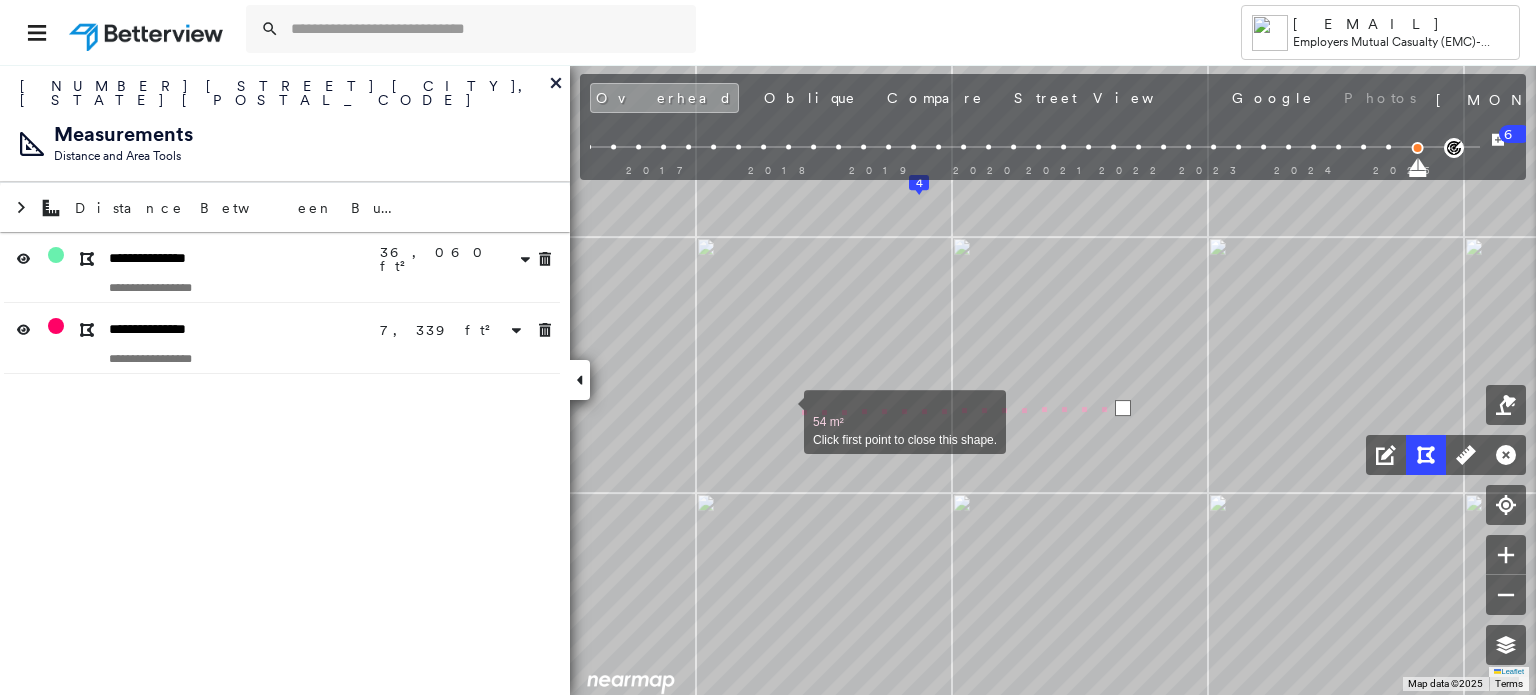click at bounding box center (784, 411) 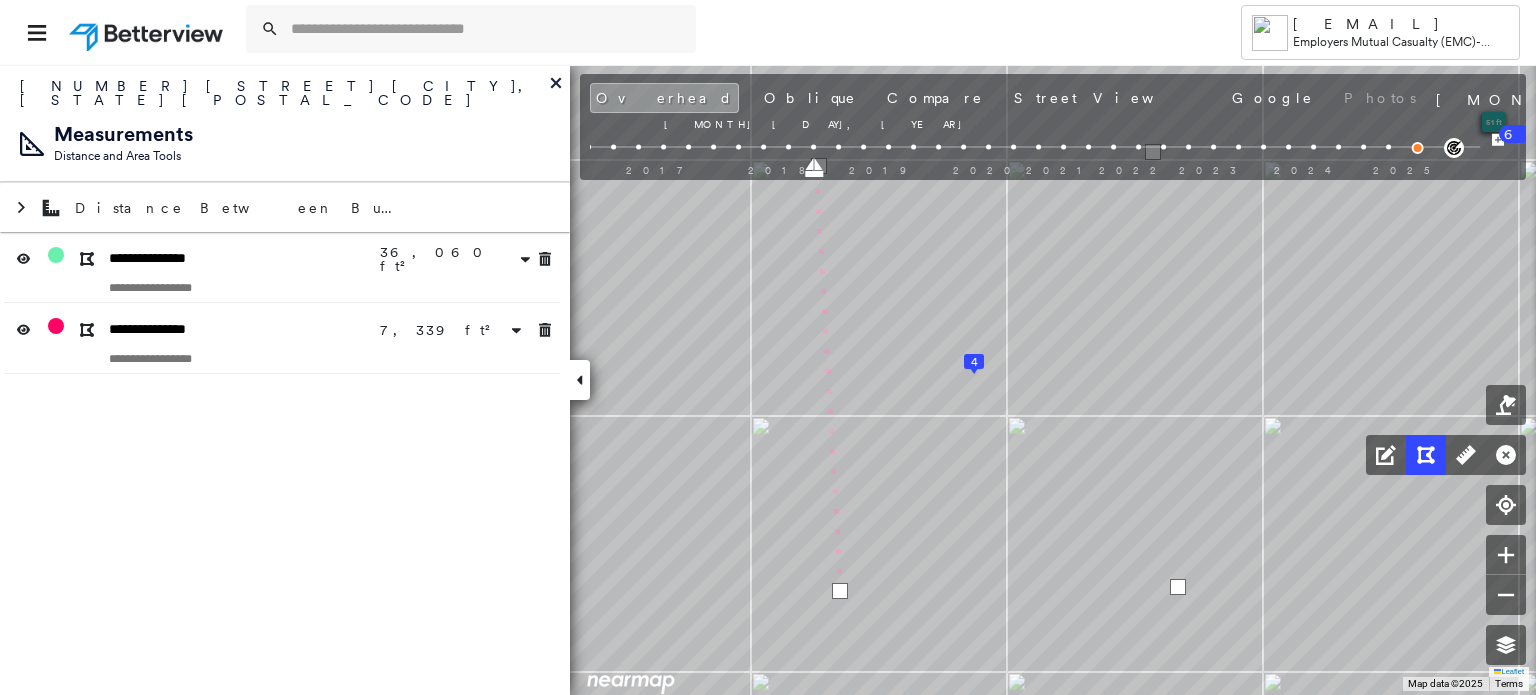 click on "[DATE] [DATE]" at bounding box center [963, 166] 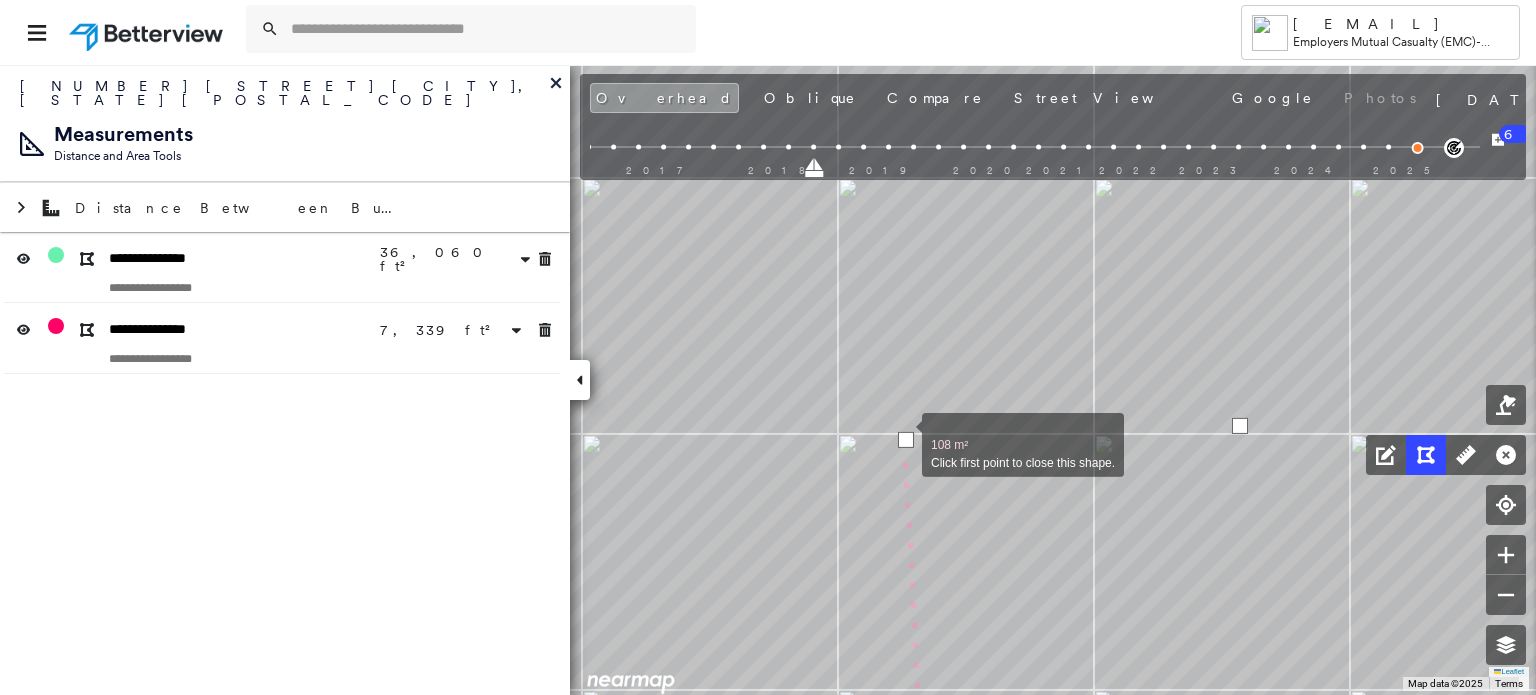 click at bounding box center [906, 440] 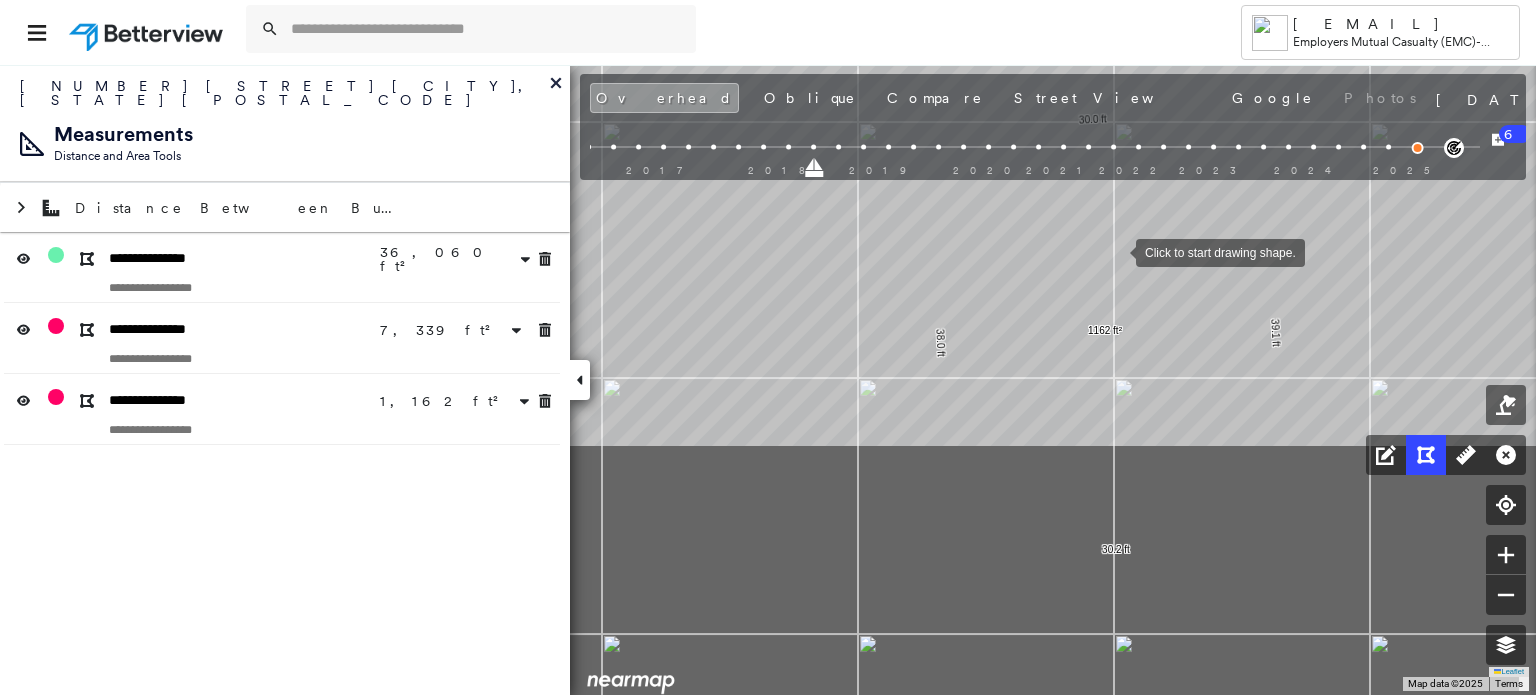 drag, startPoint x: 1096, startPoint y: 563, endPoint x: 1116, endPoint y: 251, distance: 312.64038 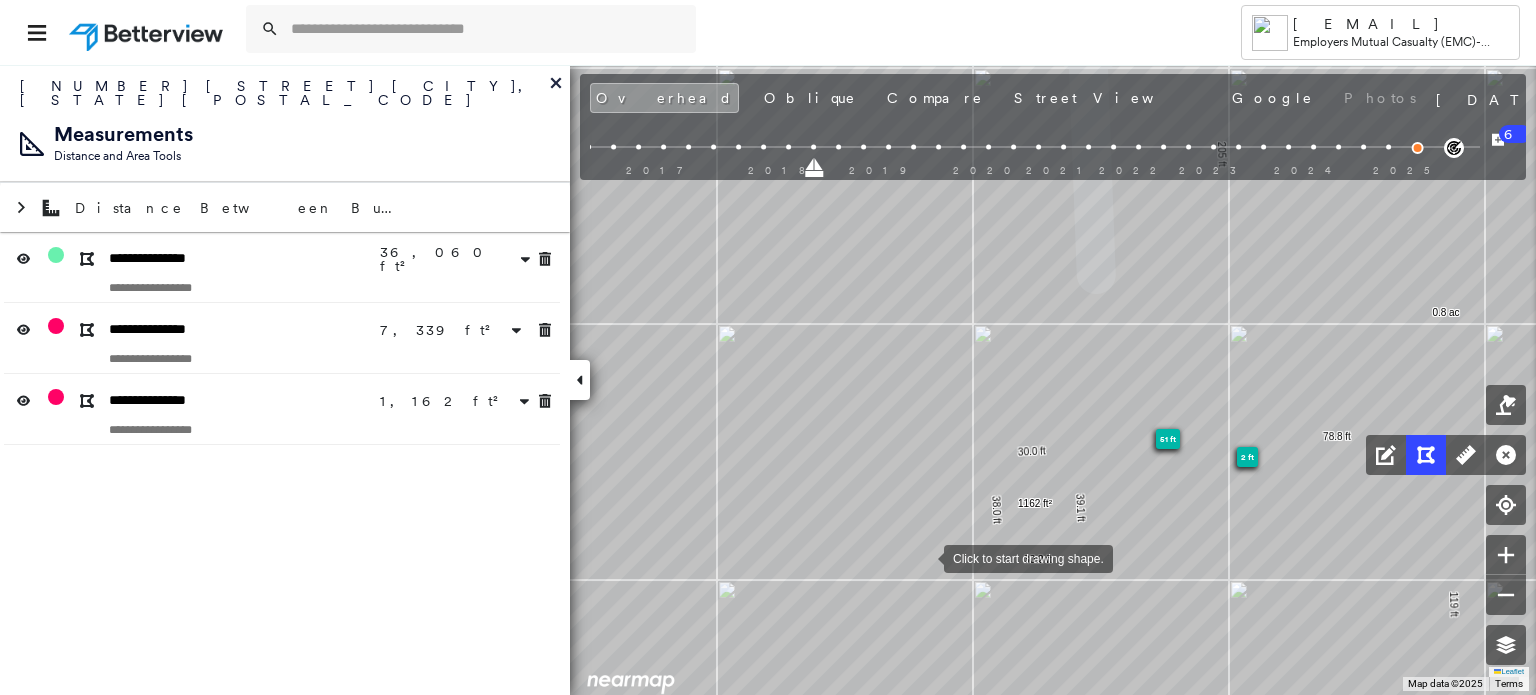 drag, startPoint x: 1117, startPoint y: 296, endPoint x: 872, endPoint y: 591, distance: 383.47098 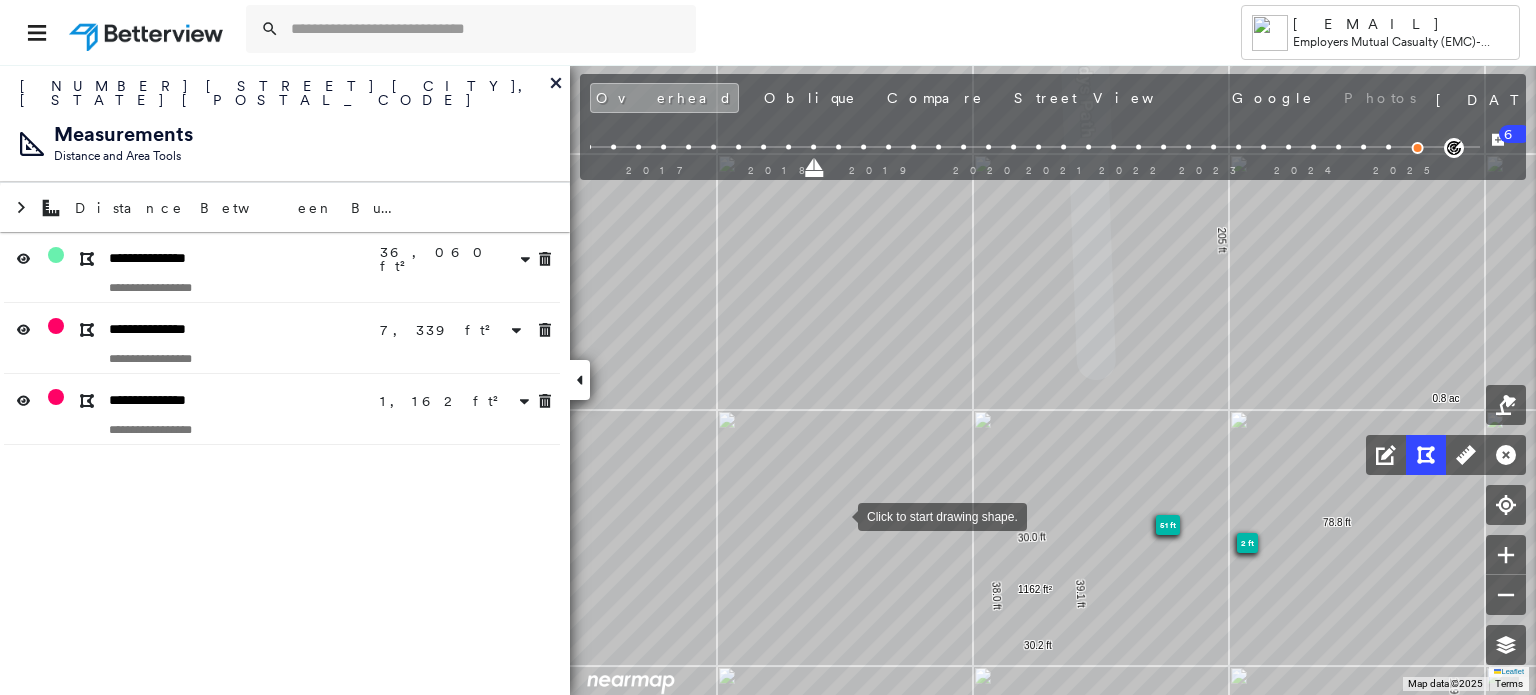 drag, startPoint x: 1039, startPoint y: 240, endPoint x: 807, endPoint y: 553, distance: 389.6062 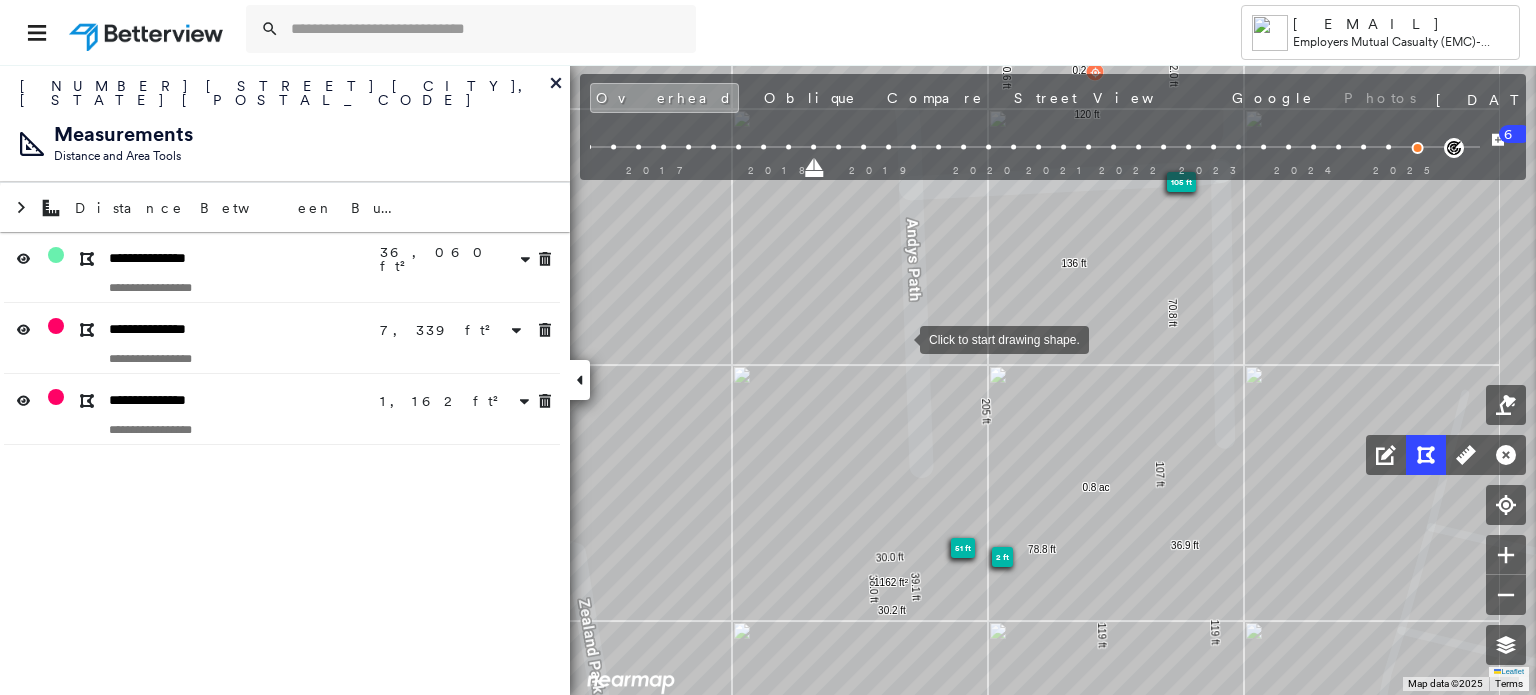 drag, startPoint x: 948, startPoint y: 315, endPoint x: 636, endPoint y: 599, distance: 421.90045 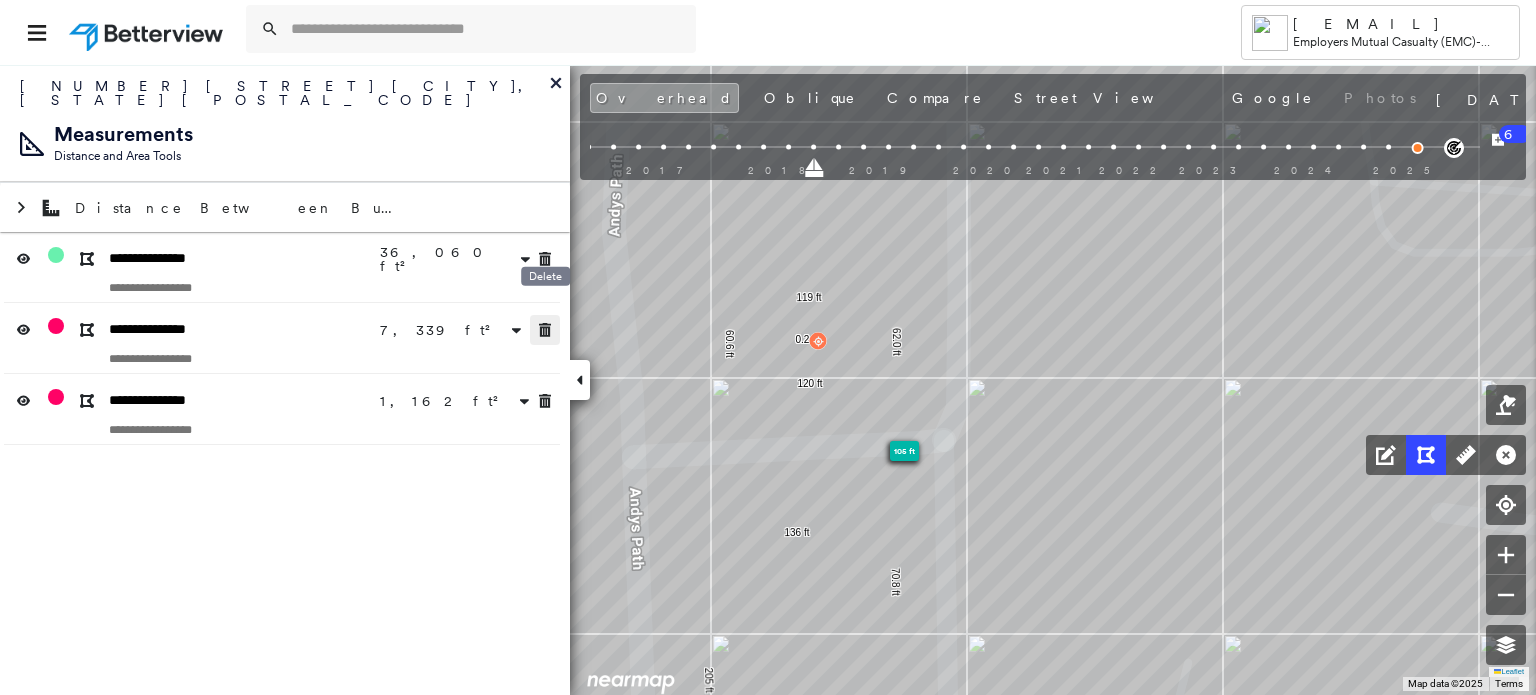 click 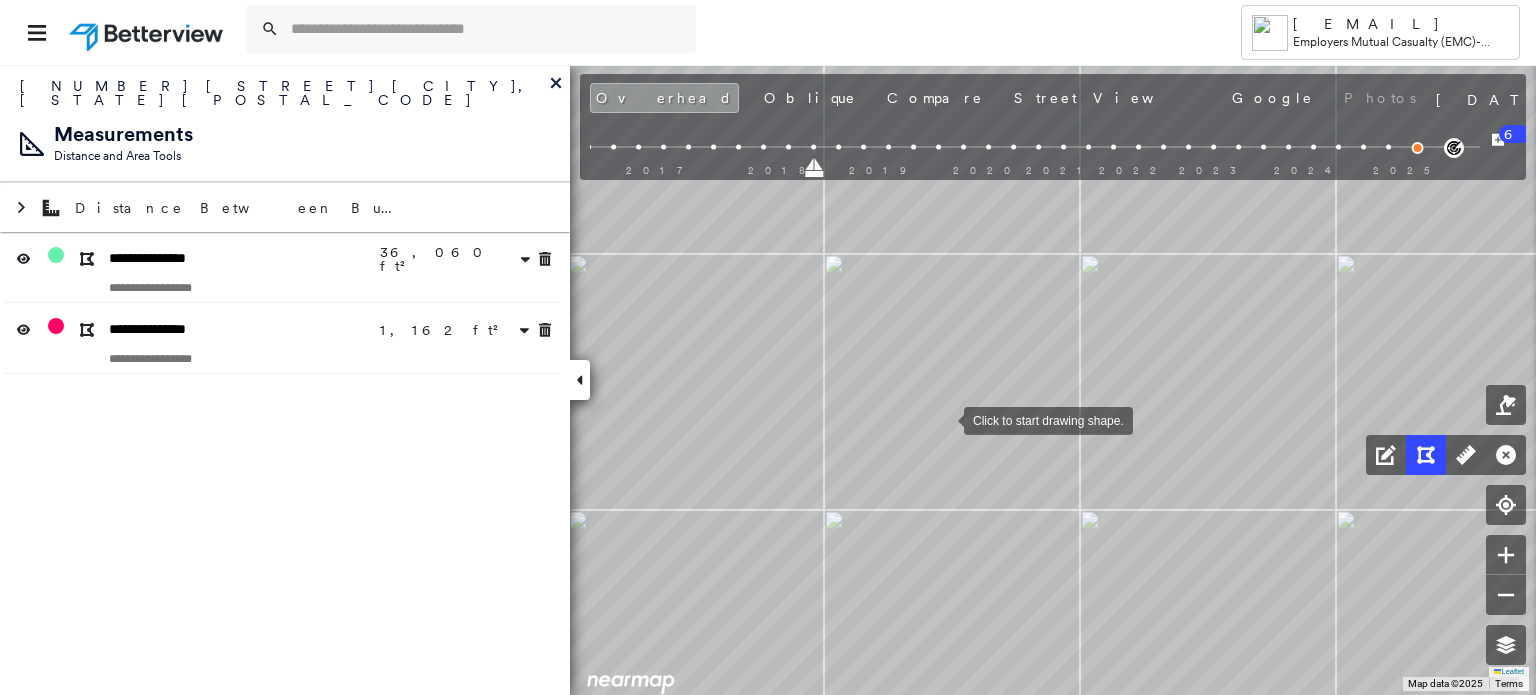 click at bounding box center (944, 419) 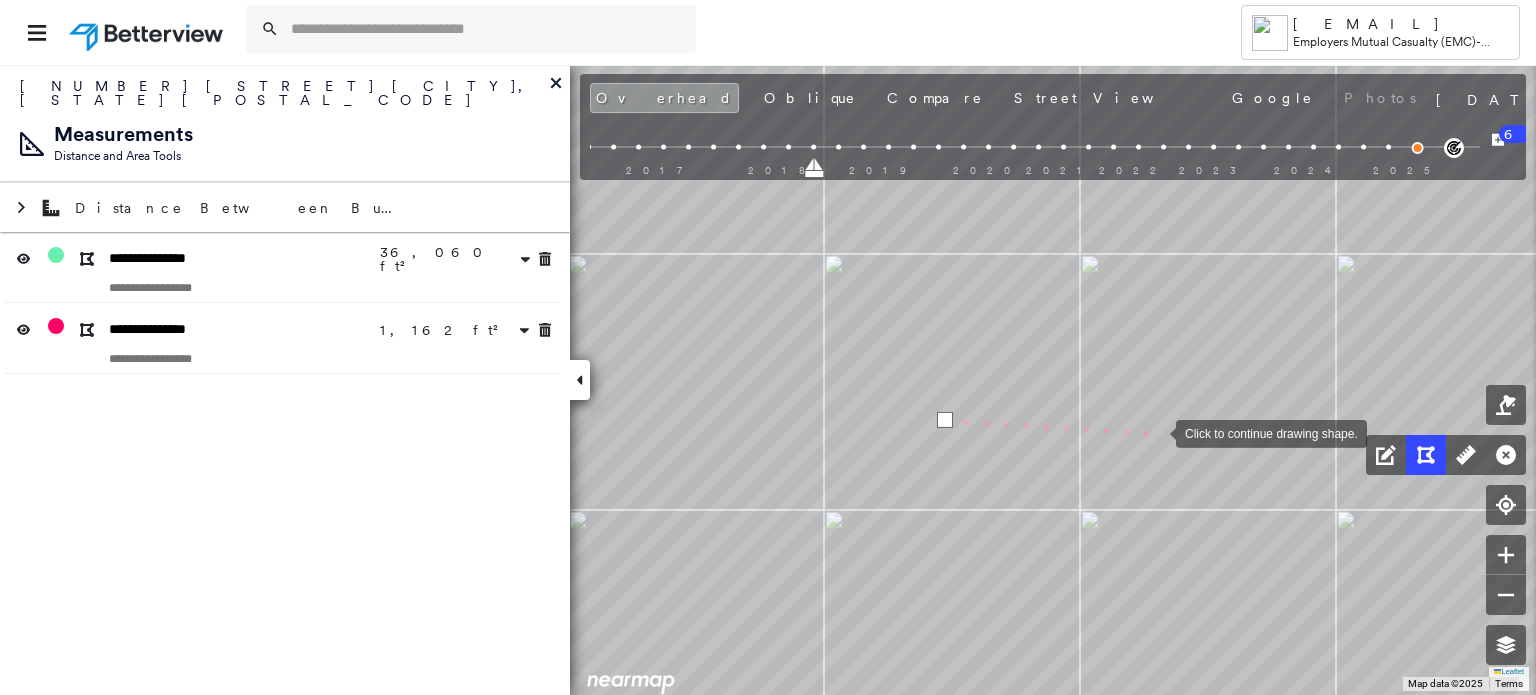 drag, startPoint x: 1156, startPoint y: 432, endPoint x: 405, endPoint y: 439, distance: 751.0326 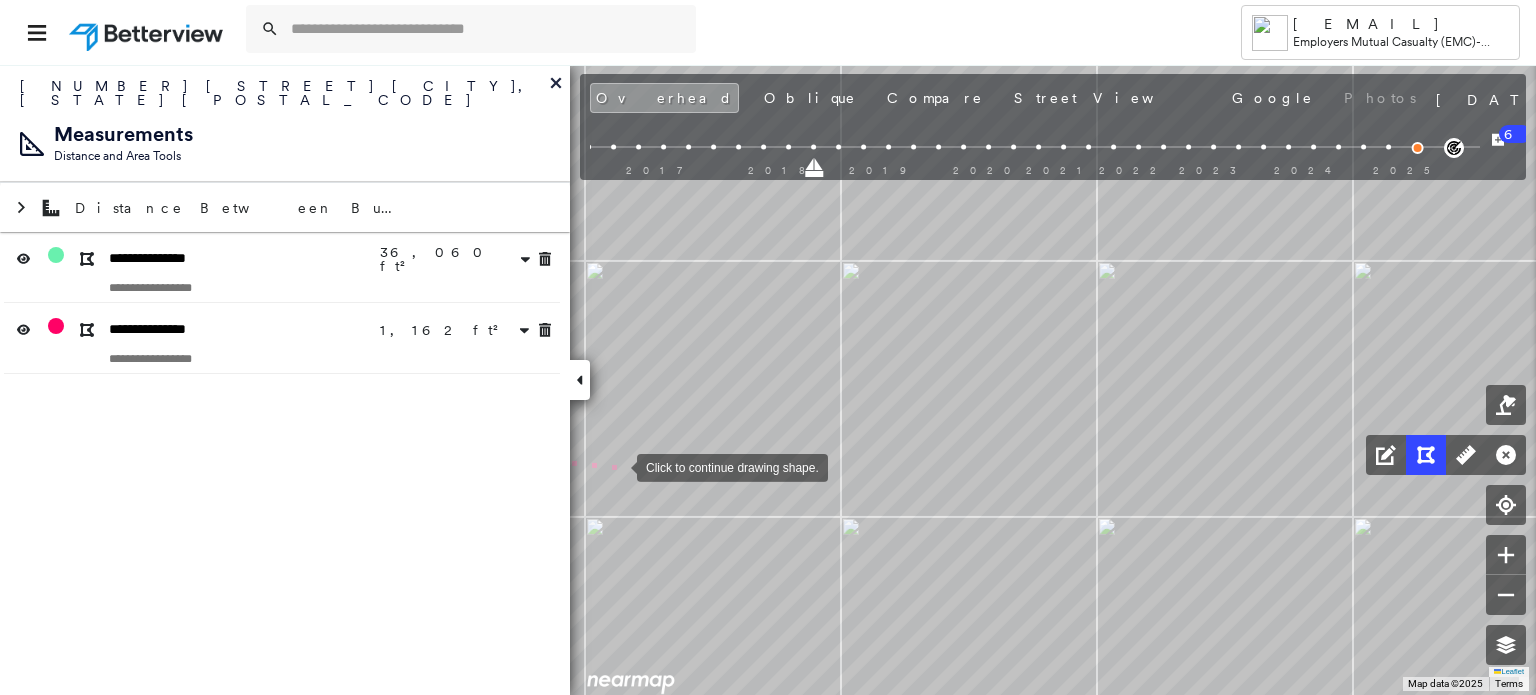drag, startPoint x: 1368, startPoint y: 447, endPoint x: 619, endPoint y: 465, distance: 749.21625 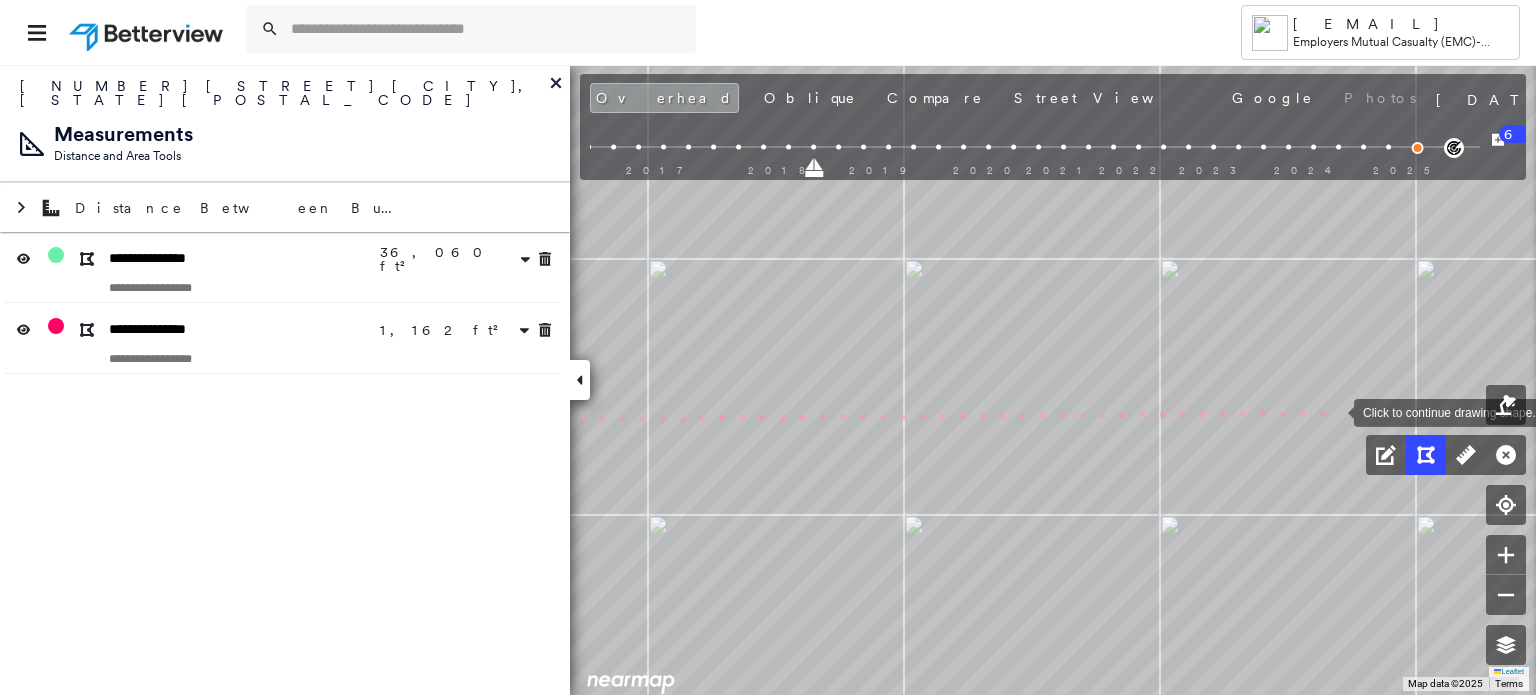 click at bounding box center [1334, 411] 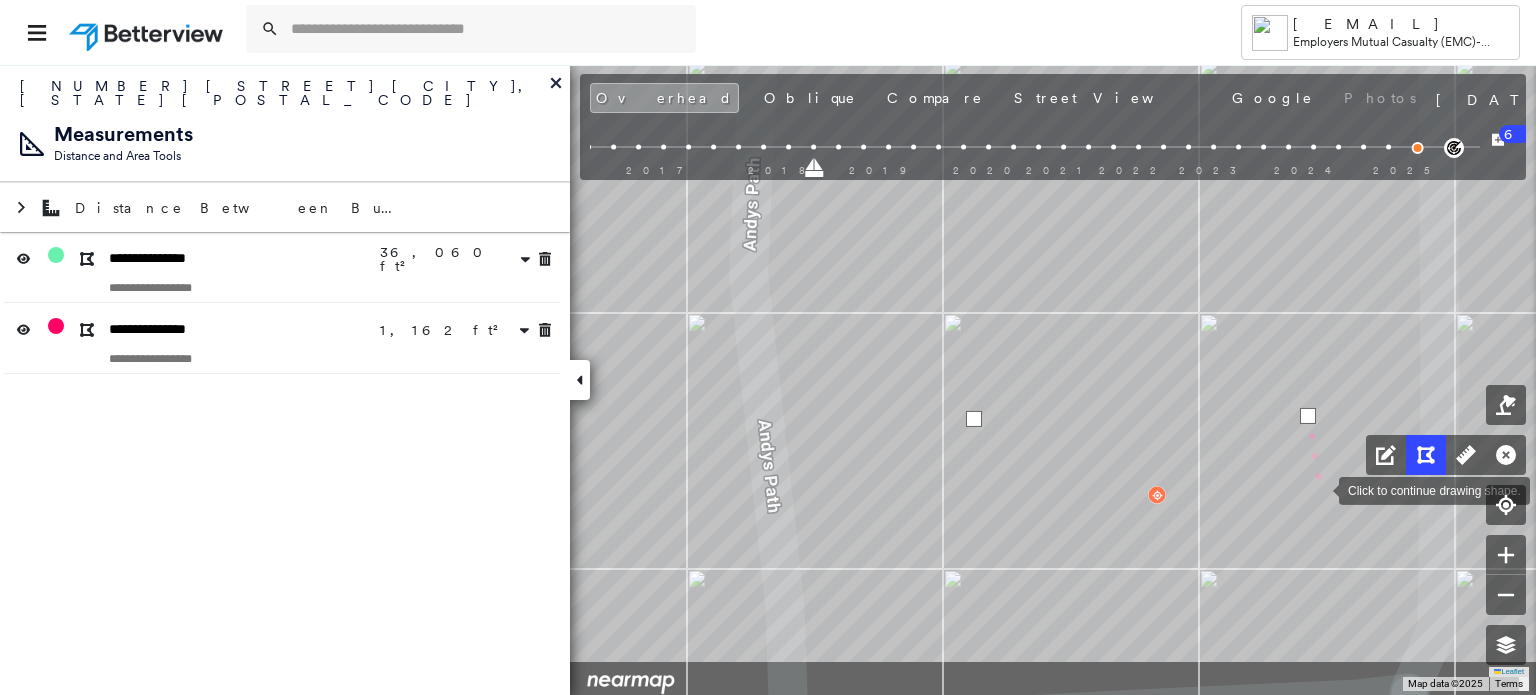 drag, startPoint x: 1326, startPoint y: 563, endPoint x: 1302, endPoint y: 359, distance: 205.4069 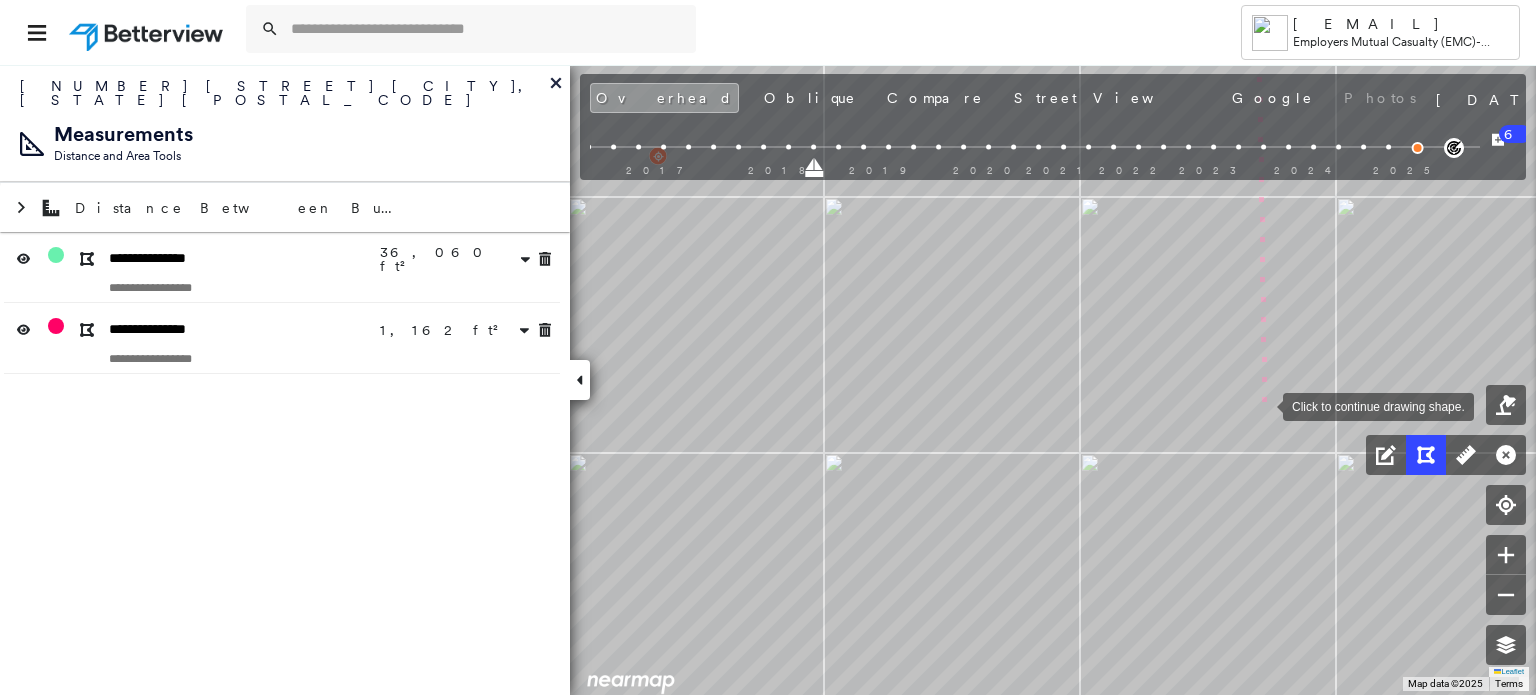 click at bounding box center (1263, 405) 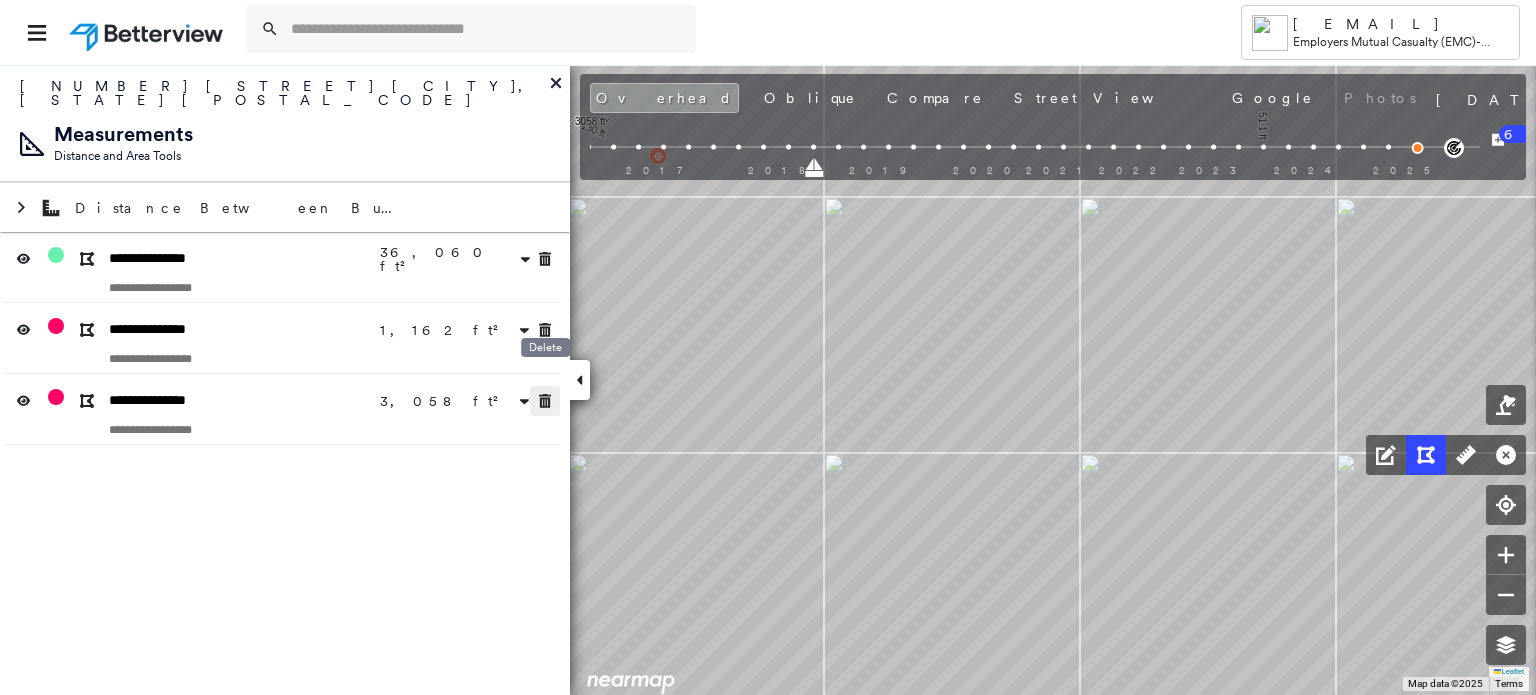 click 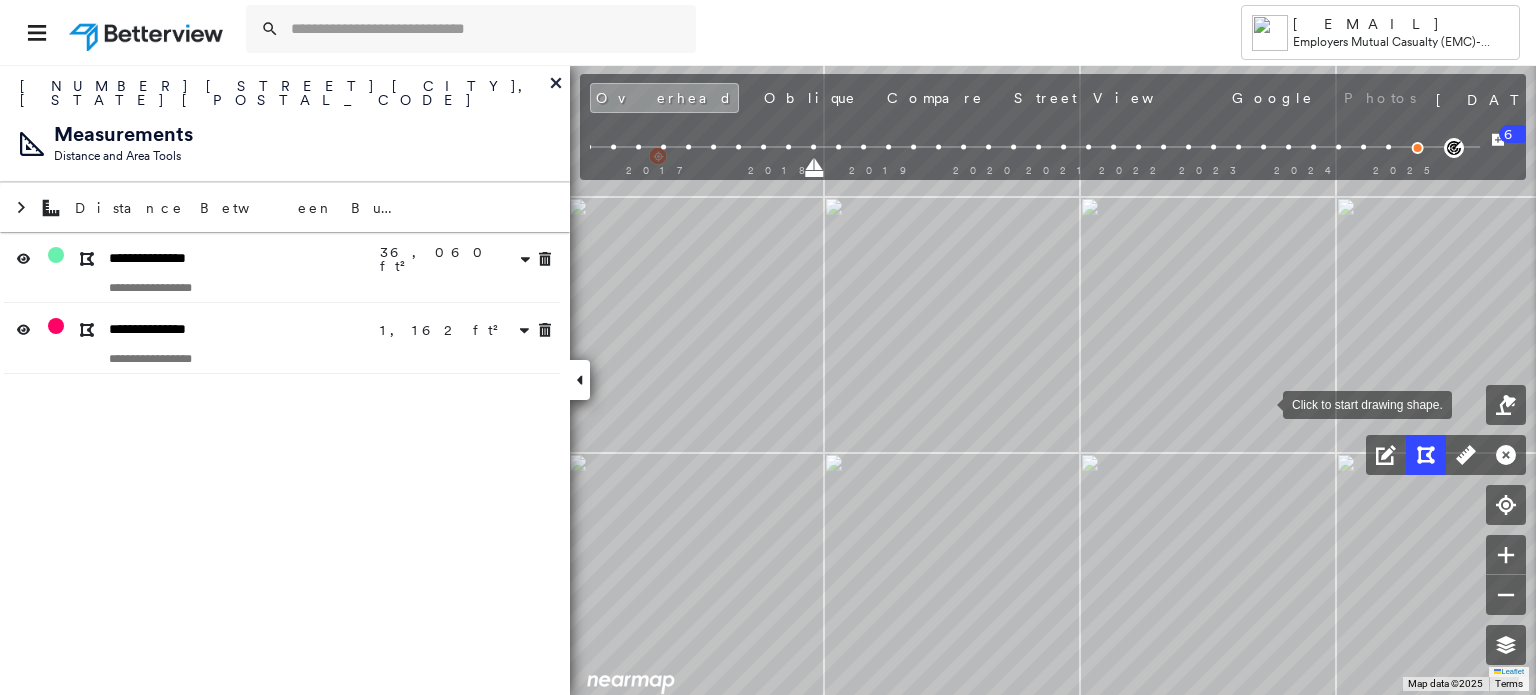 click at bounding box center [1263, 403] 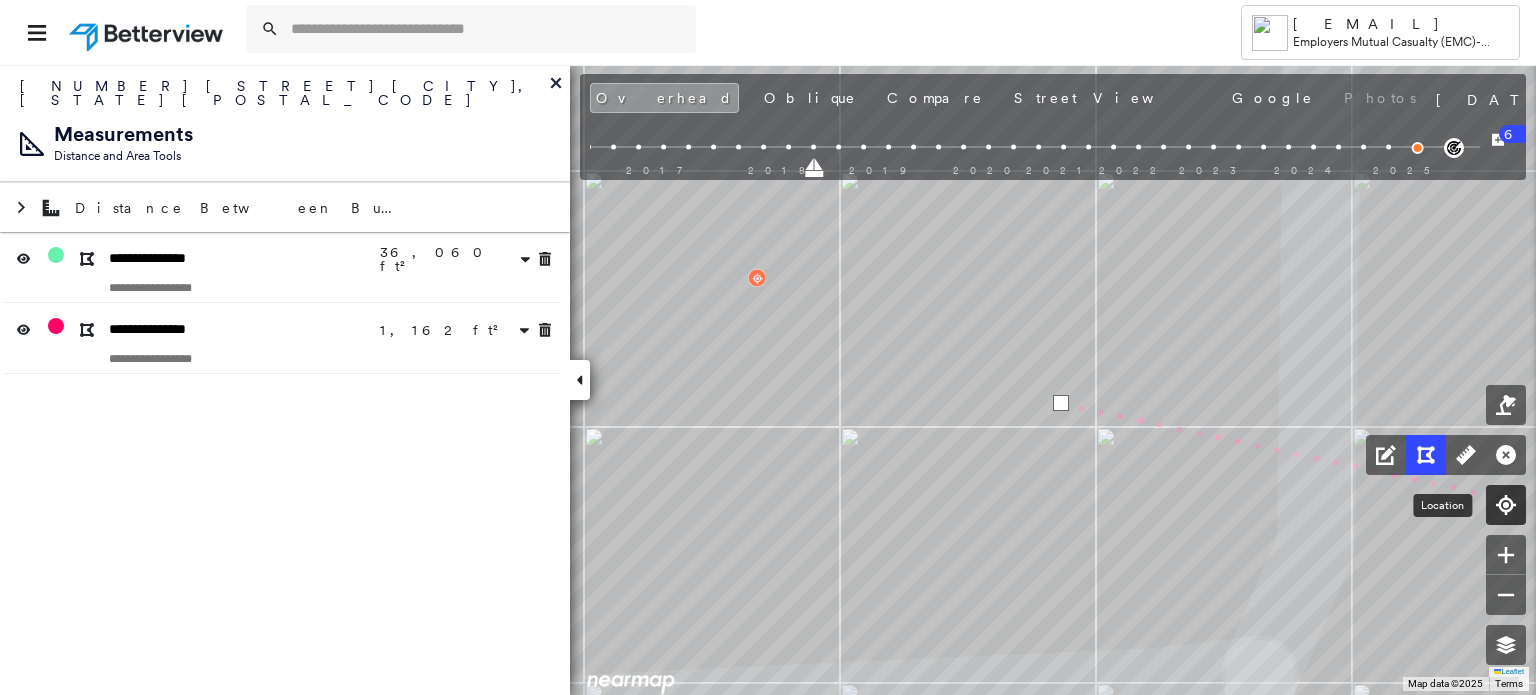 drag, startPoint x: 856, startPoint y: 401, endPoint x: 1491, endPoint y: 492, distance: 641.4873 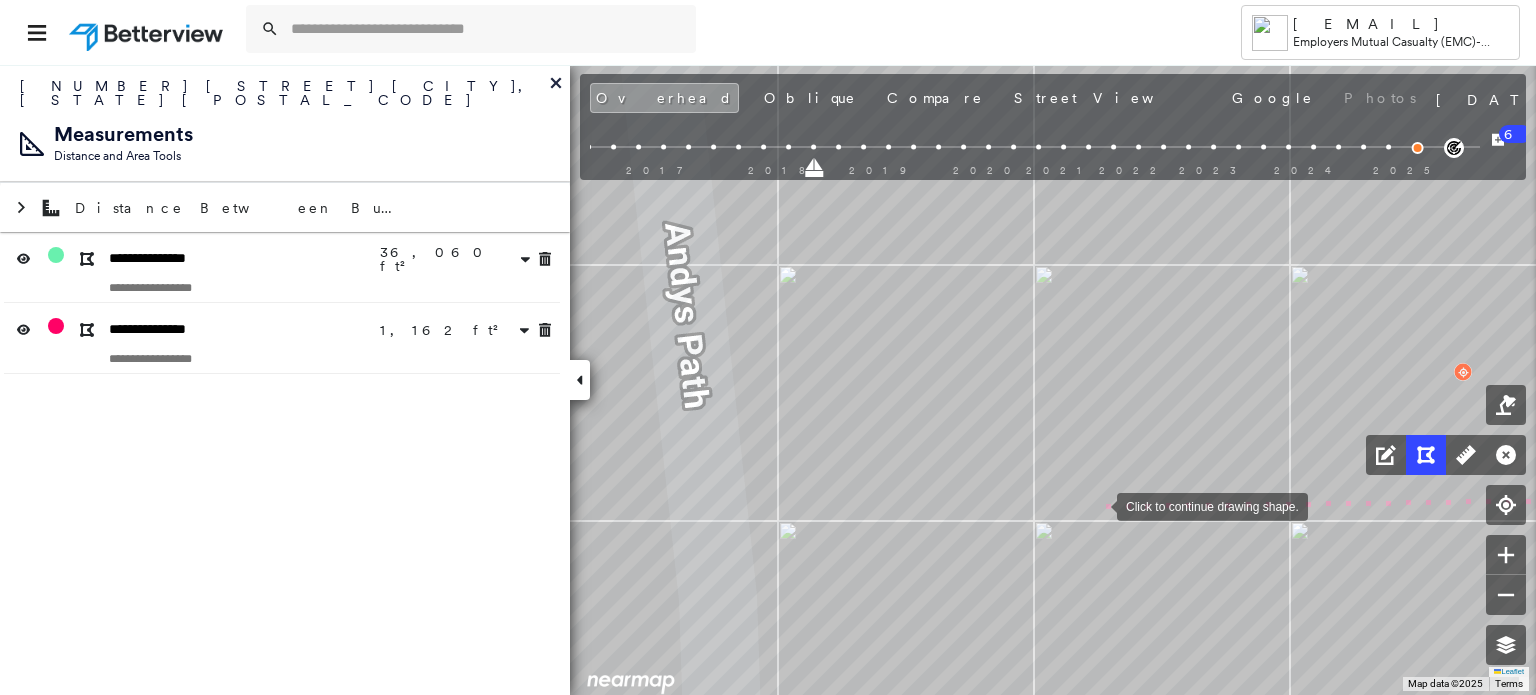 click at bounding box center [1097, 505] 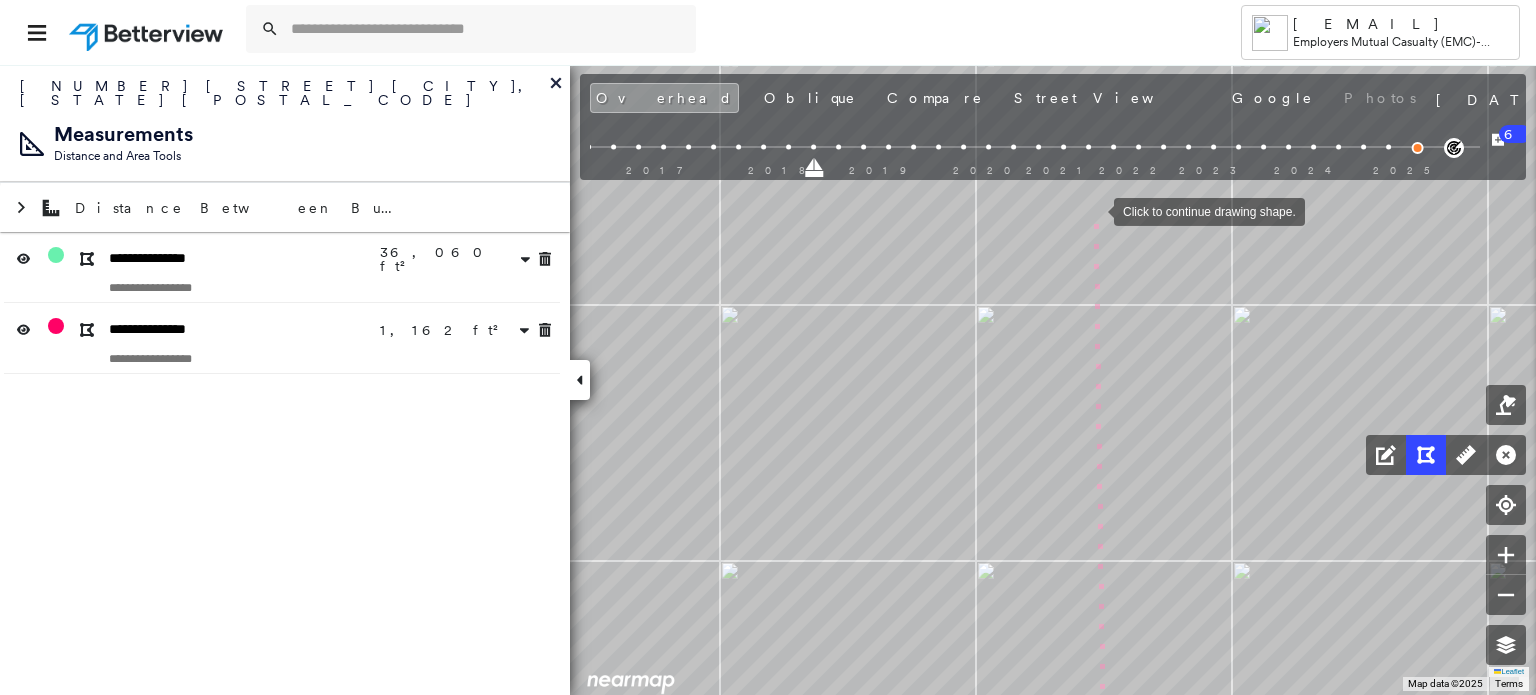 click at bounding box center (1094, 210) 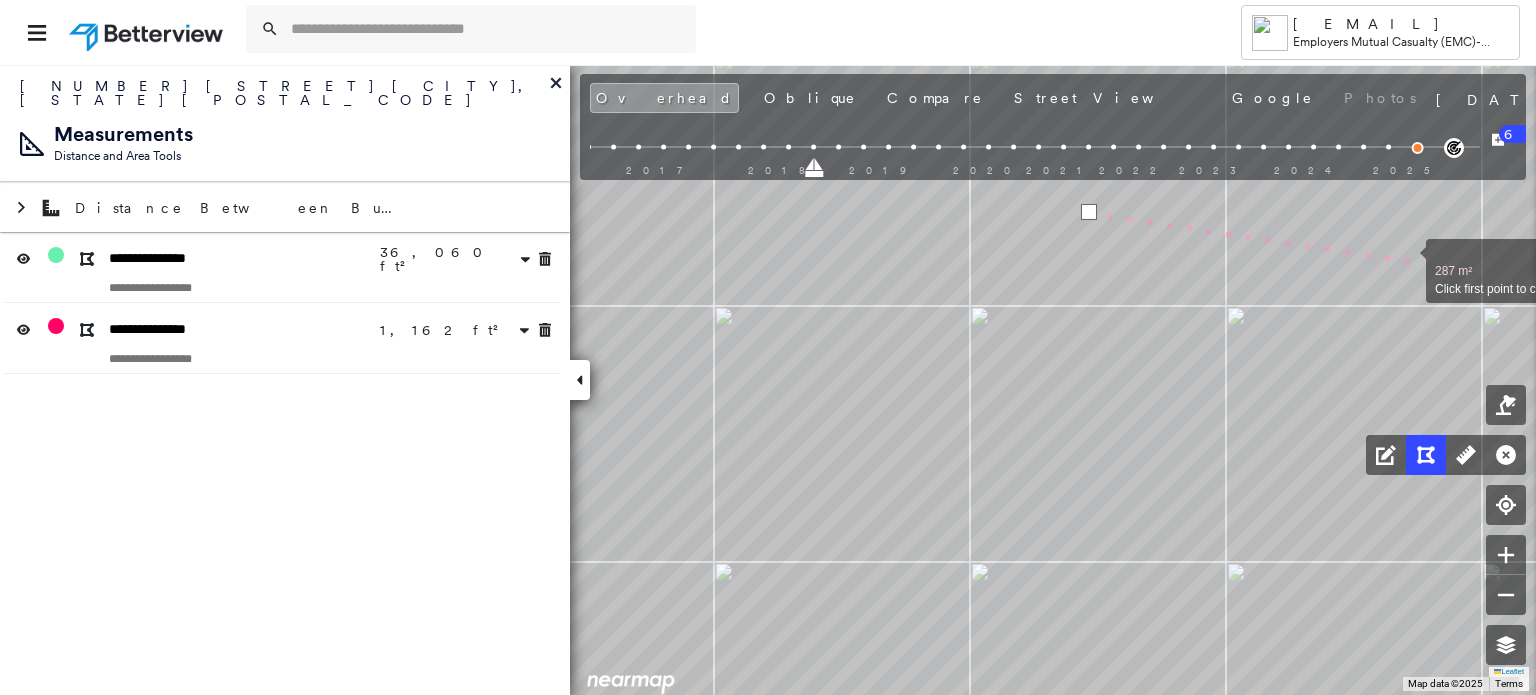 drag, startPoint x: 1418, startPoint y: 258, endPoint x: 792, endPoint y: 338, distance: 631.0911 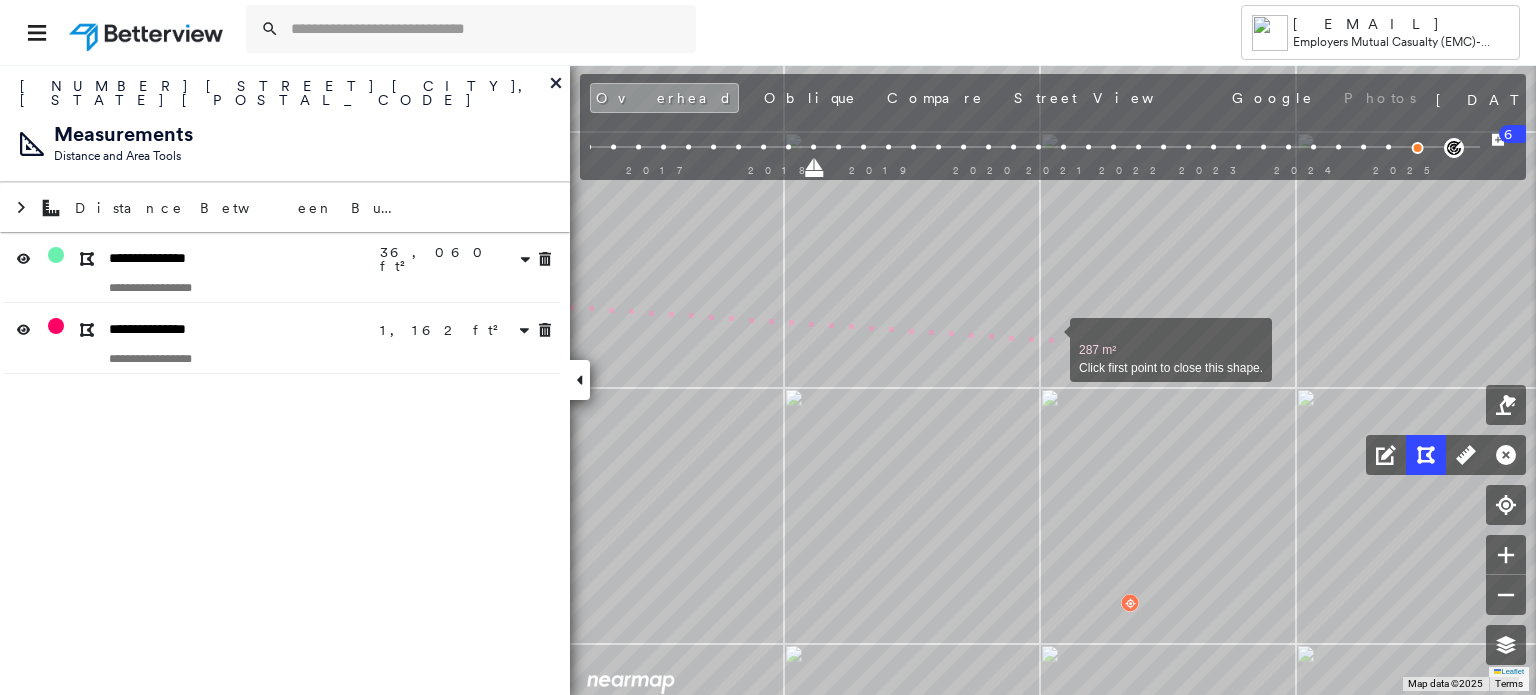 drag, startPoint x: 1107, startPoint y: 337, endPoint x: 700, endPoint y: 327, distance: 407.12283 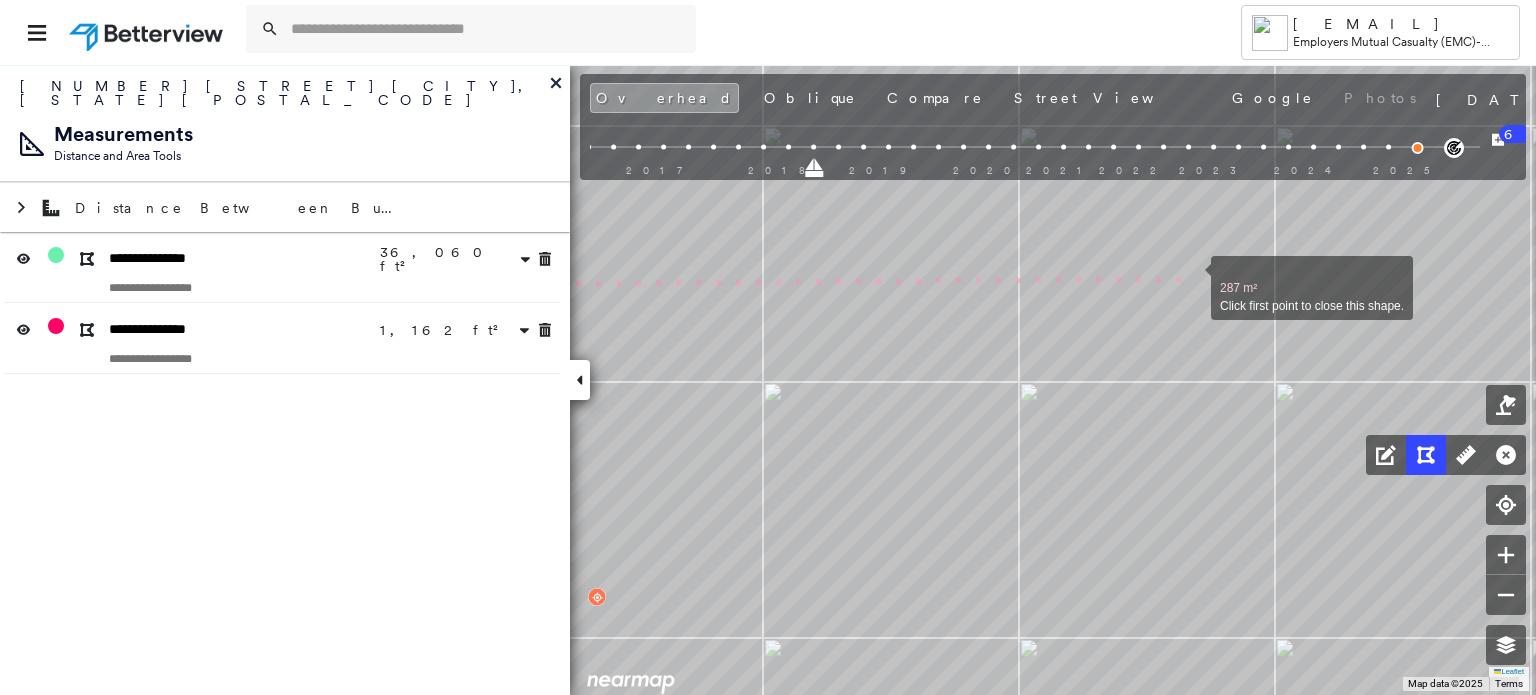 click at bounding box center [1191, 277] 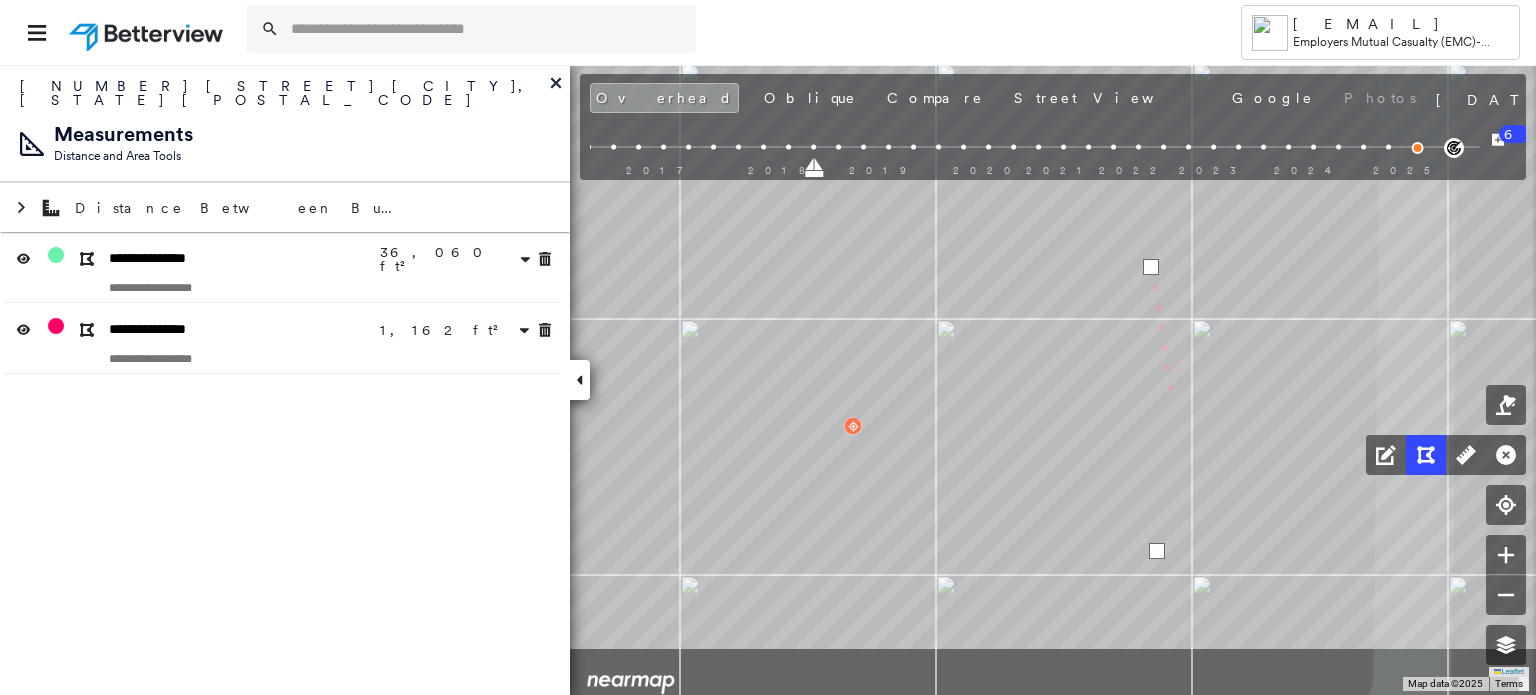 drag, startPoint x: 1204, startPoint y: 534, endPoint x: 1158, endPoint y: 259, distance: 278.82074 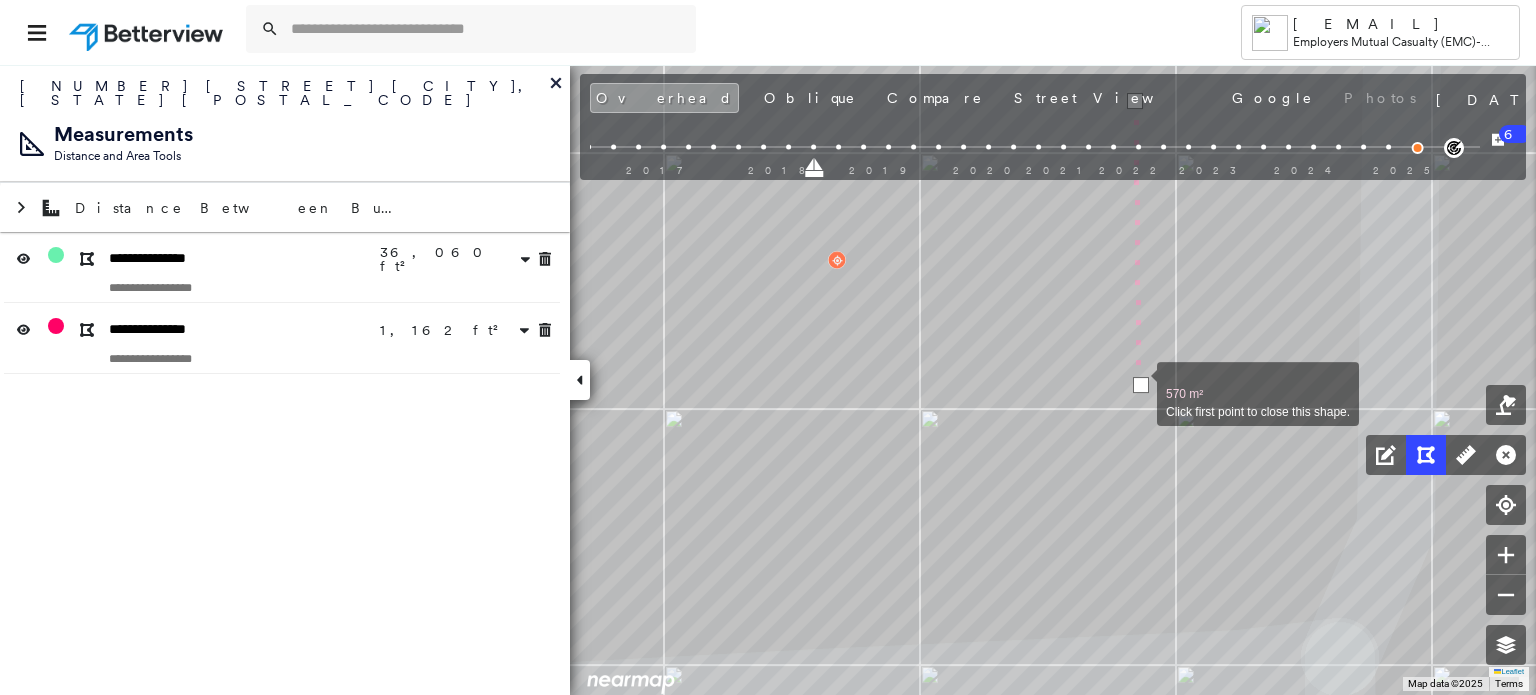 click at bounding box center (1141, 385) 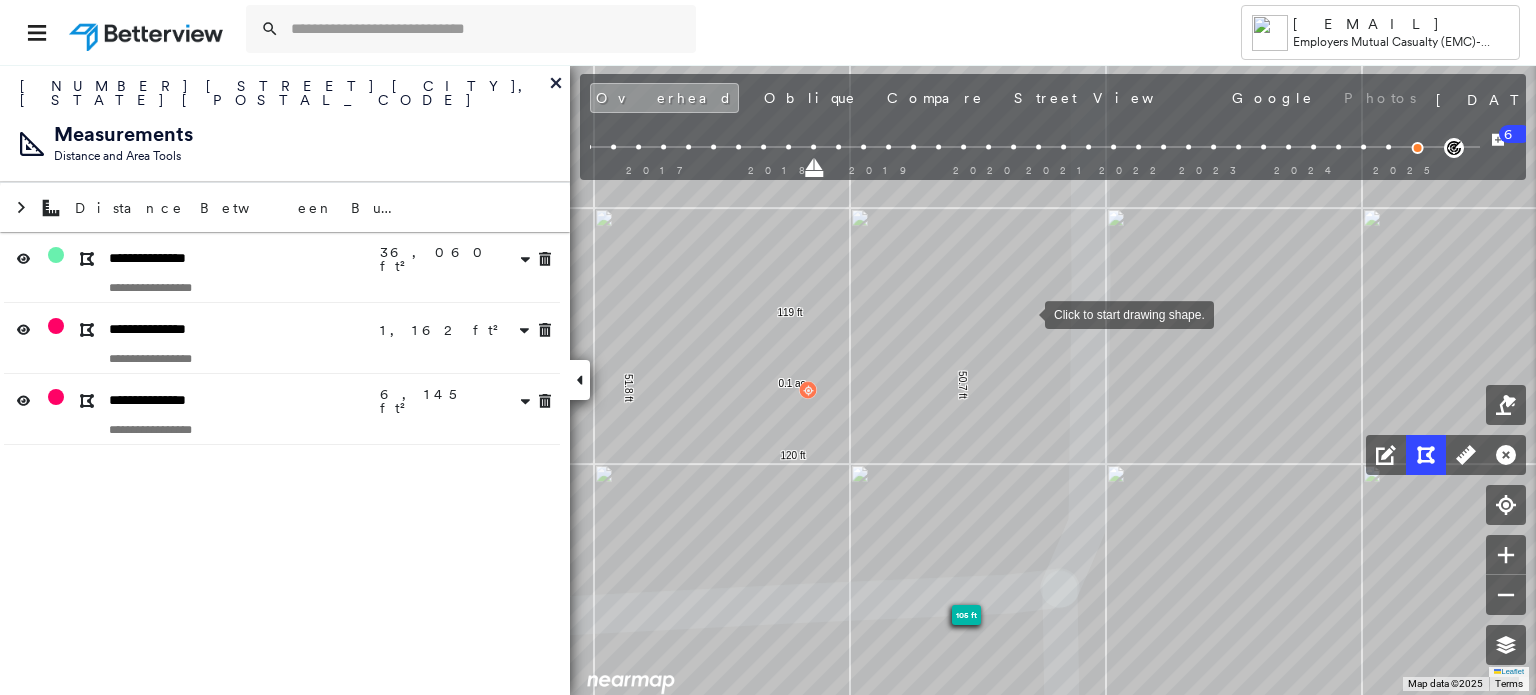drag, startPoint x: 712, startPoint y: 520, endPoint x: 1026, endPoint y: 312, distance: 376.64307 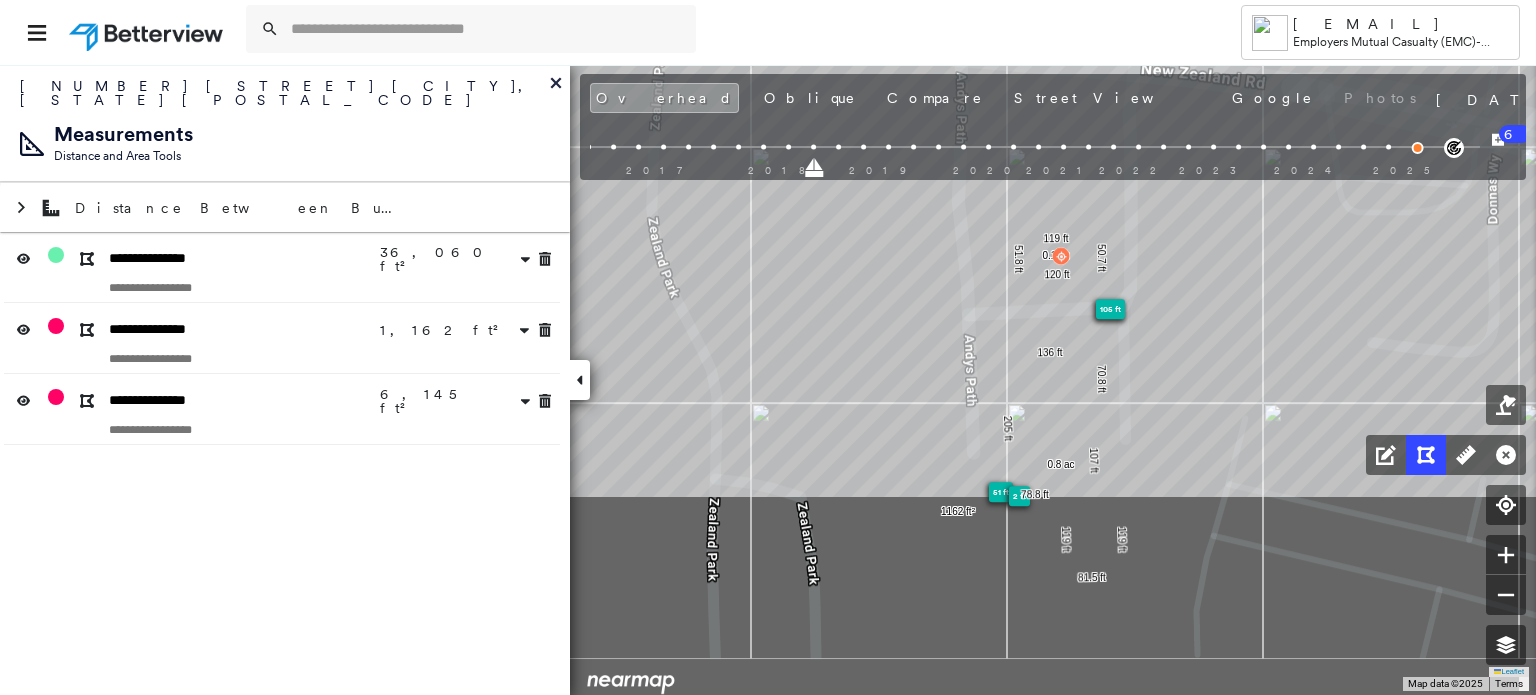 drag, startPoint x: 1039, startPoint y: 584, endPoint x: 1169, endPoint y: 245, distance: 363.07162 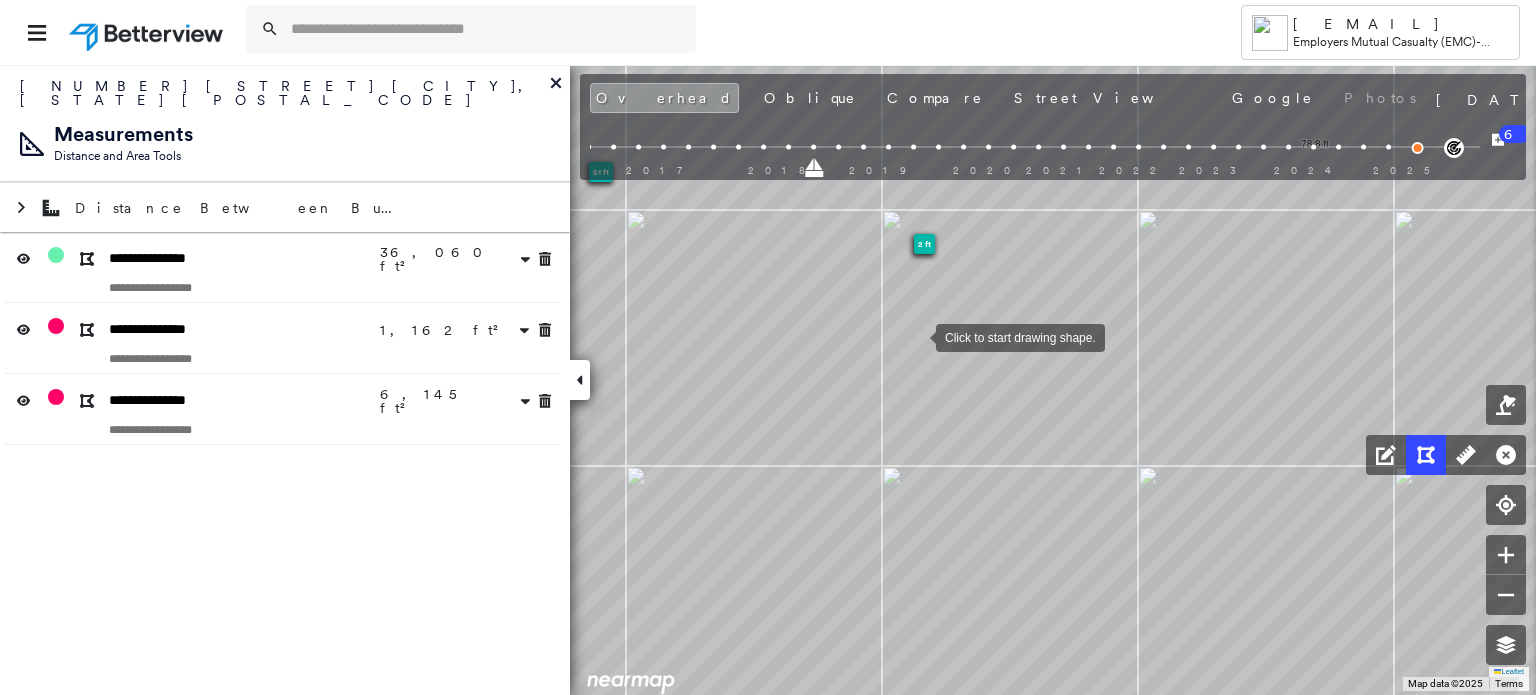 click at bounding box center (916, 336) 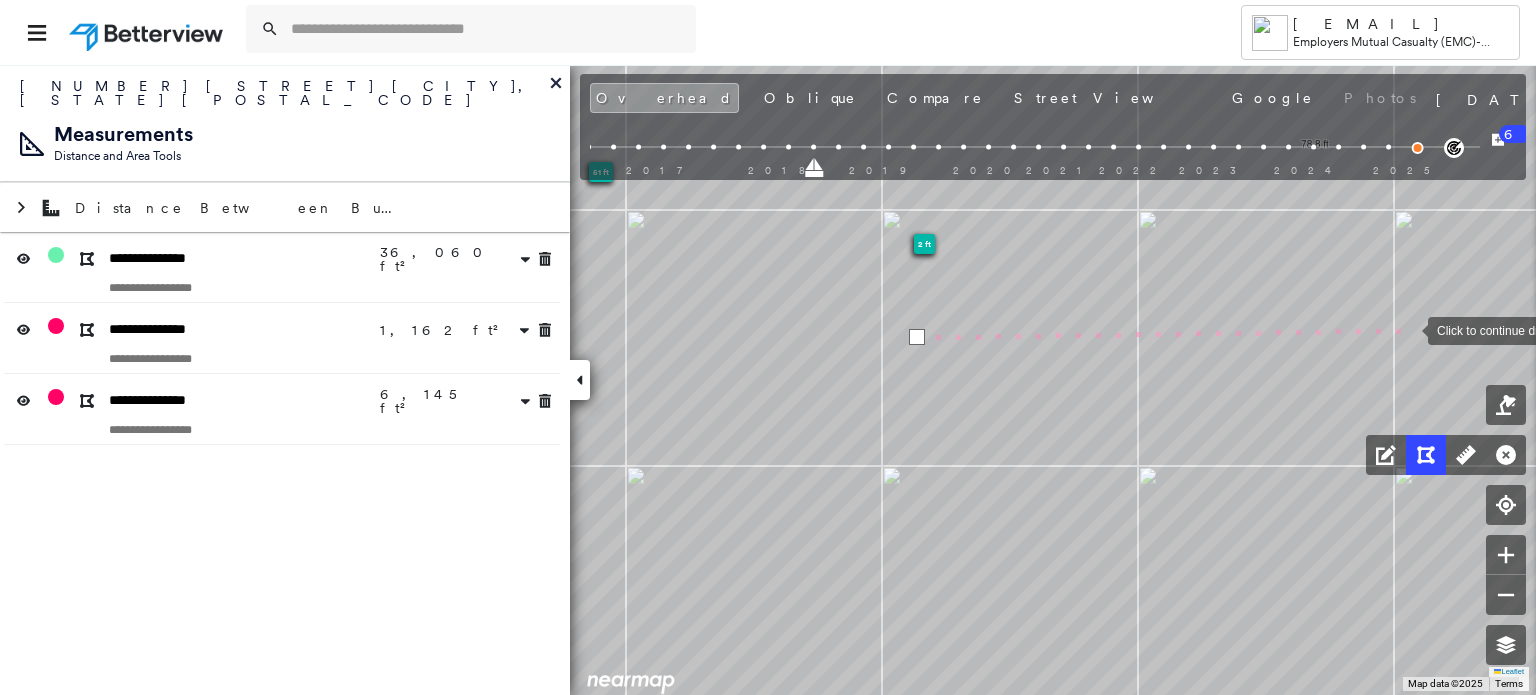 click at bounding box center (1408, 329) 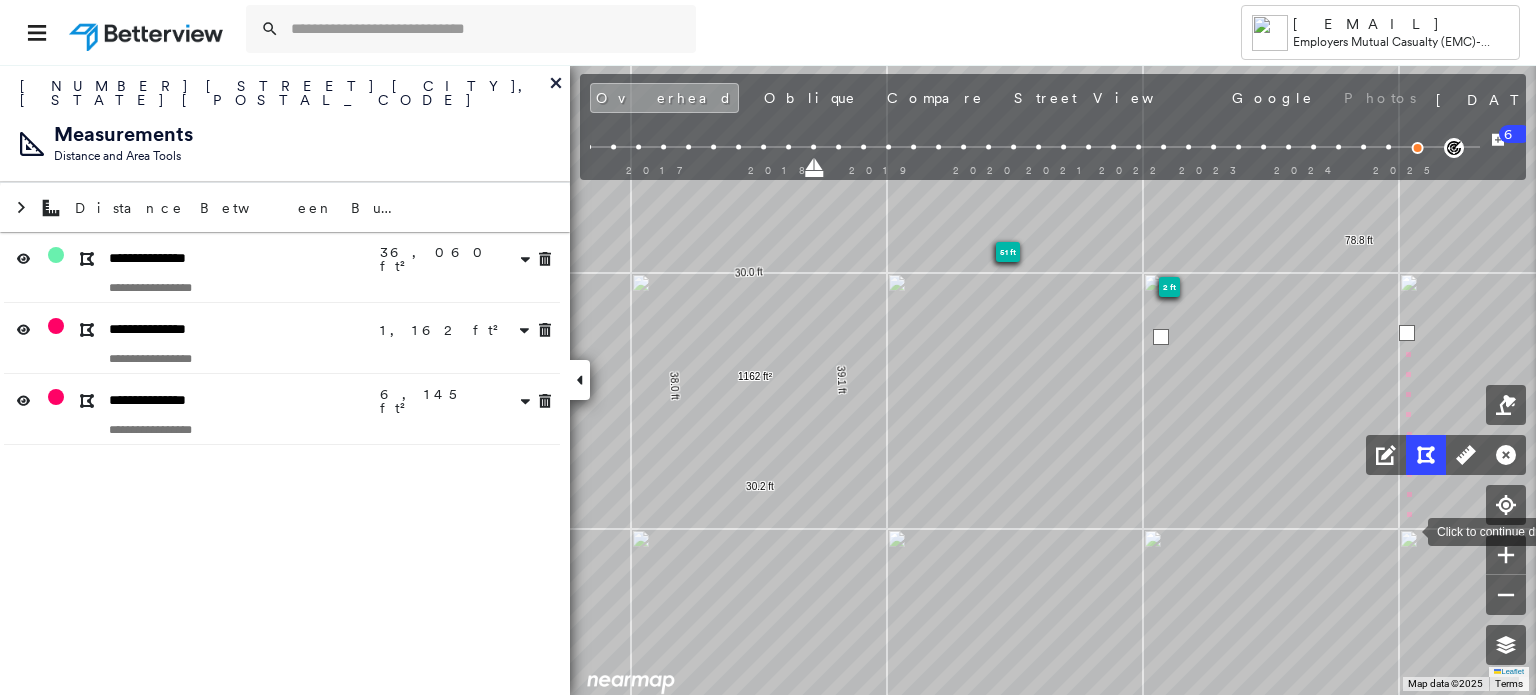 click at bounding box center [1408, 530] 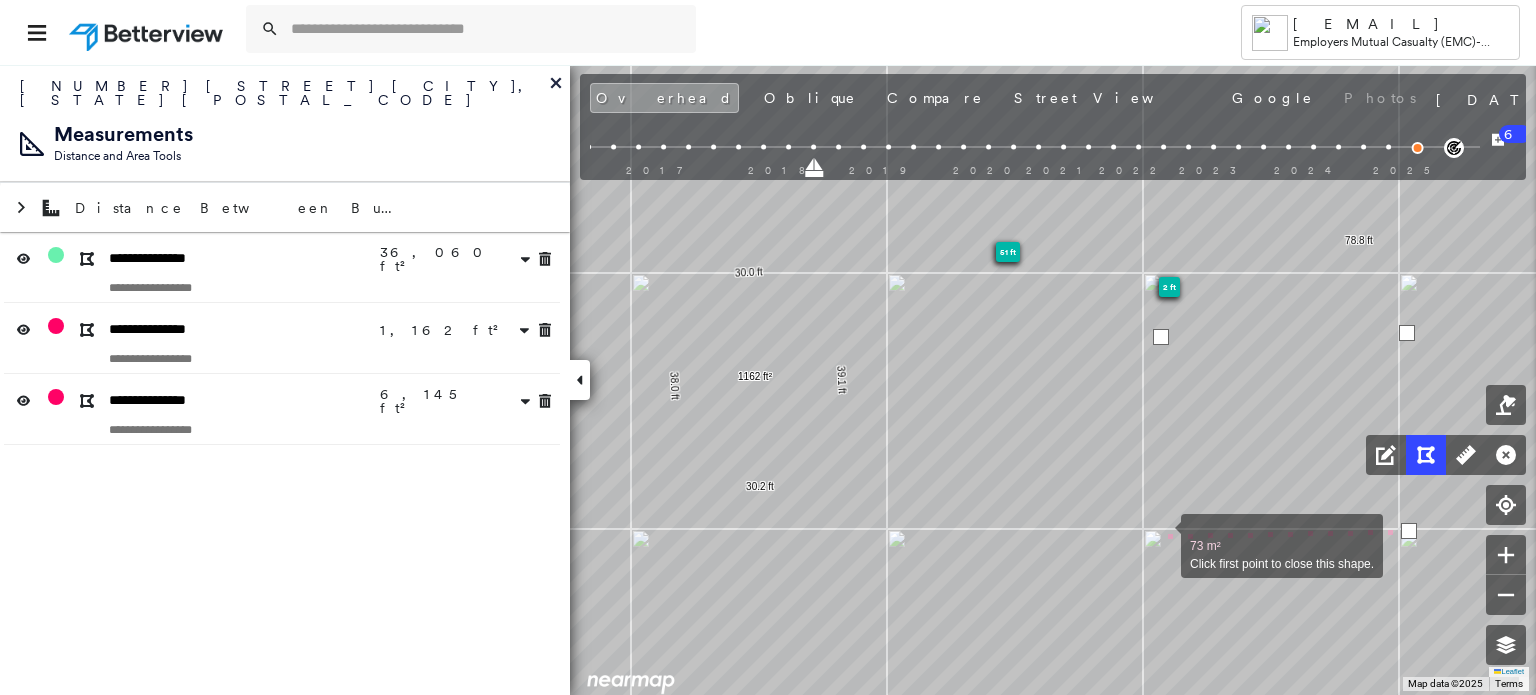 click at bounding box center (1161, 535) 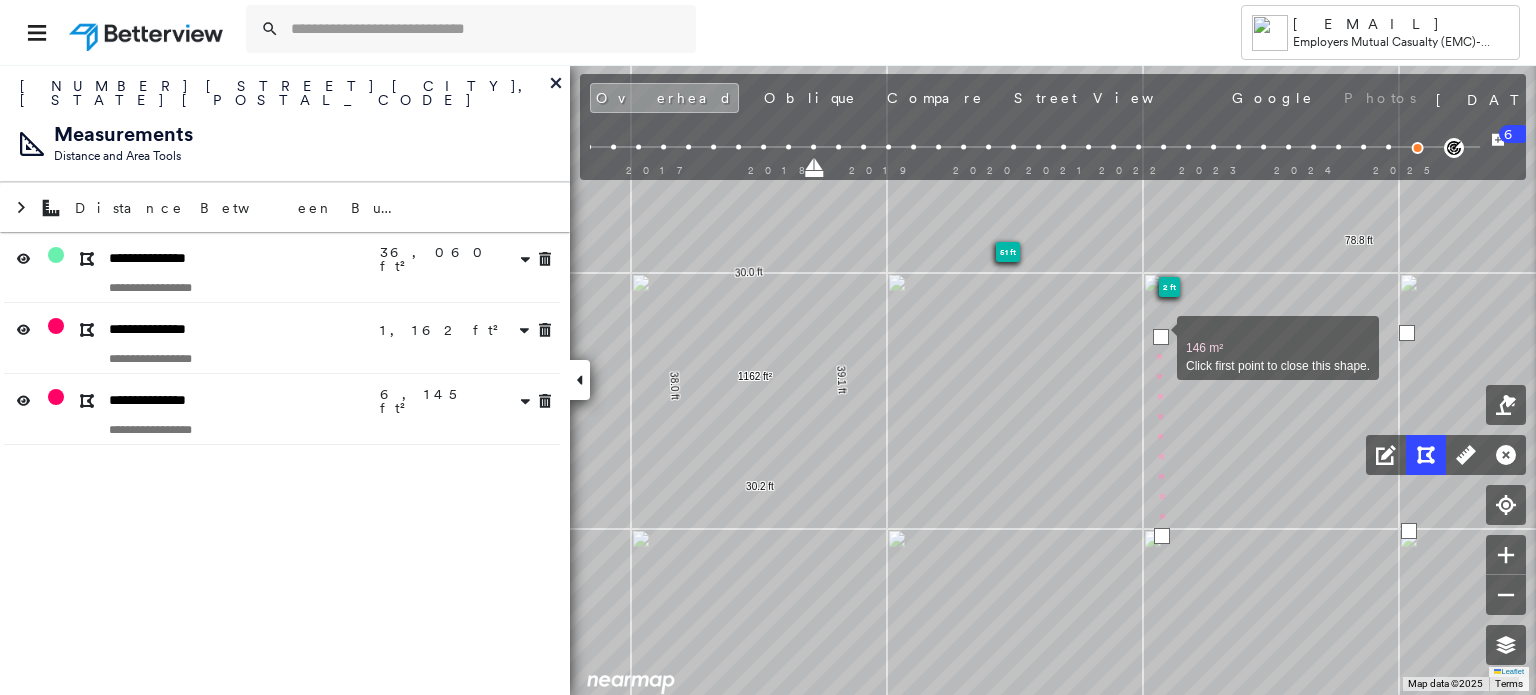 click at bounding box center [1161, 337] 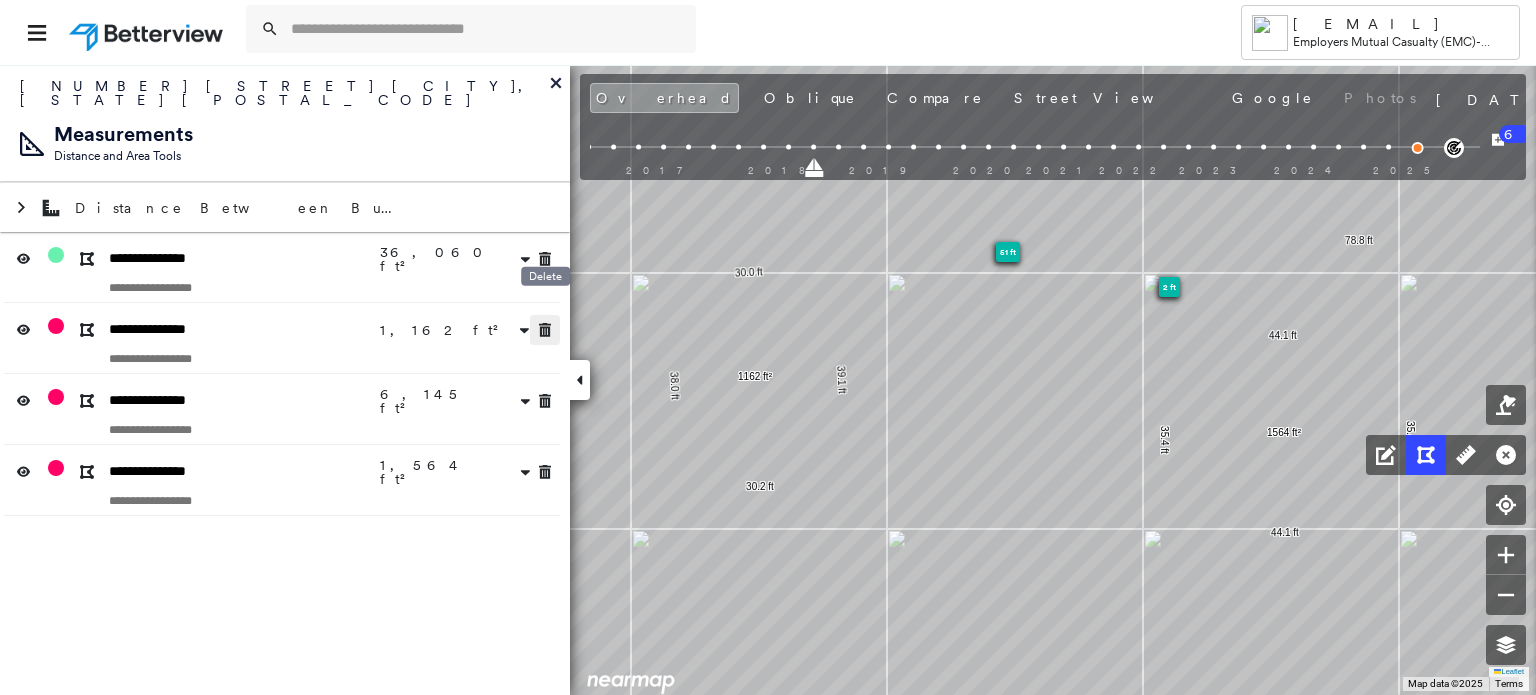 click 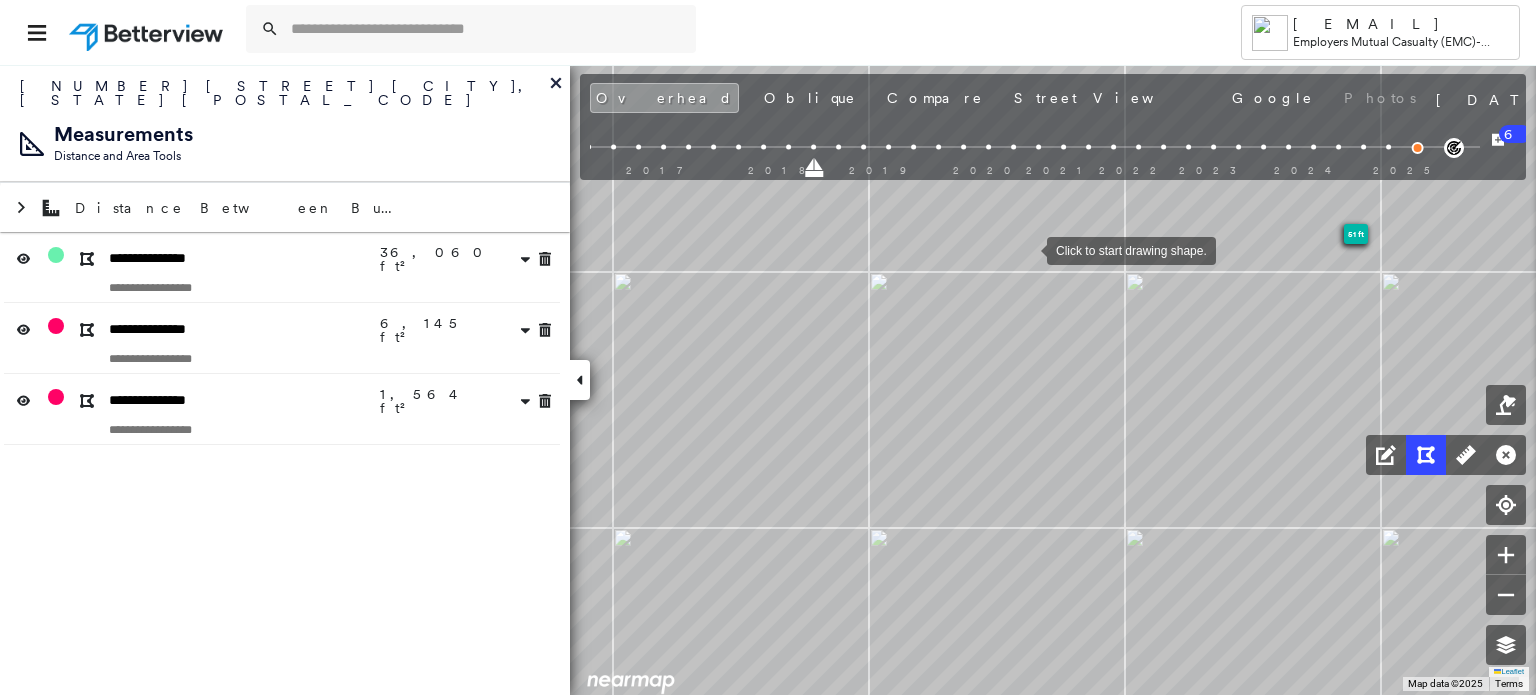 click at bounding box center (1027, 249) 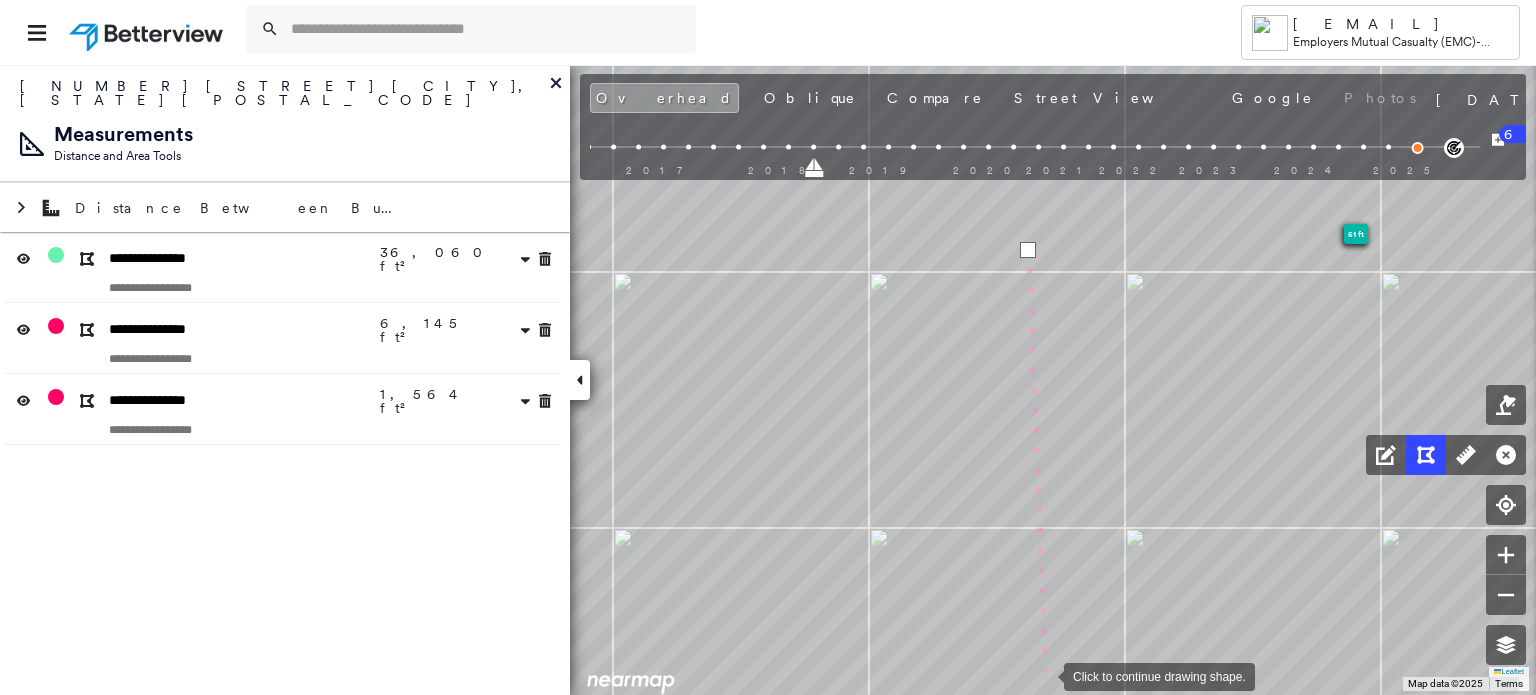 click at bounding box center (1044, 675) 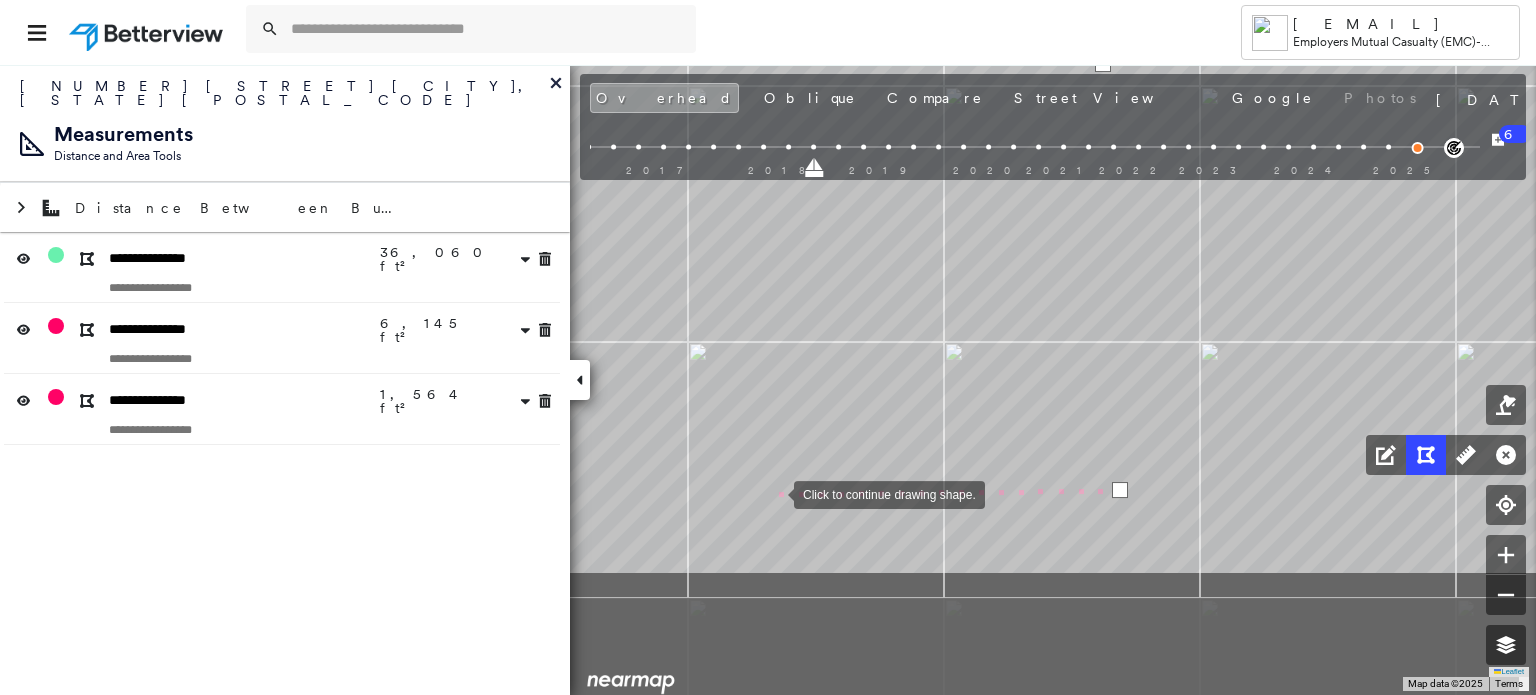 drag, startPoint x: 699, startPoint y: 679, endPoint x: 774, endPoint y: 494, distance: 199.62465 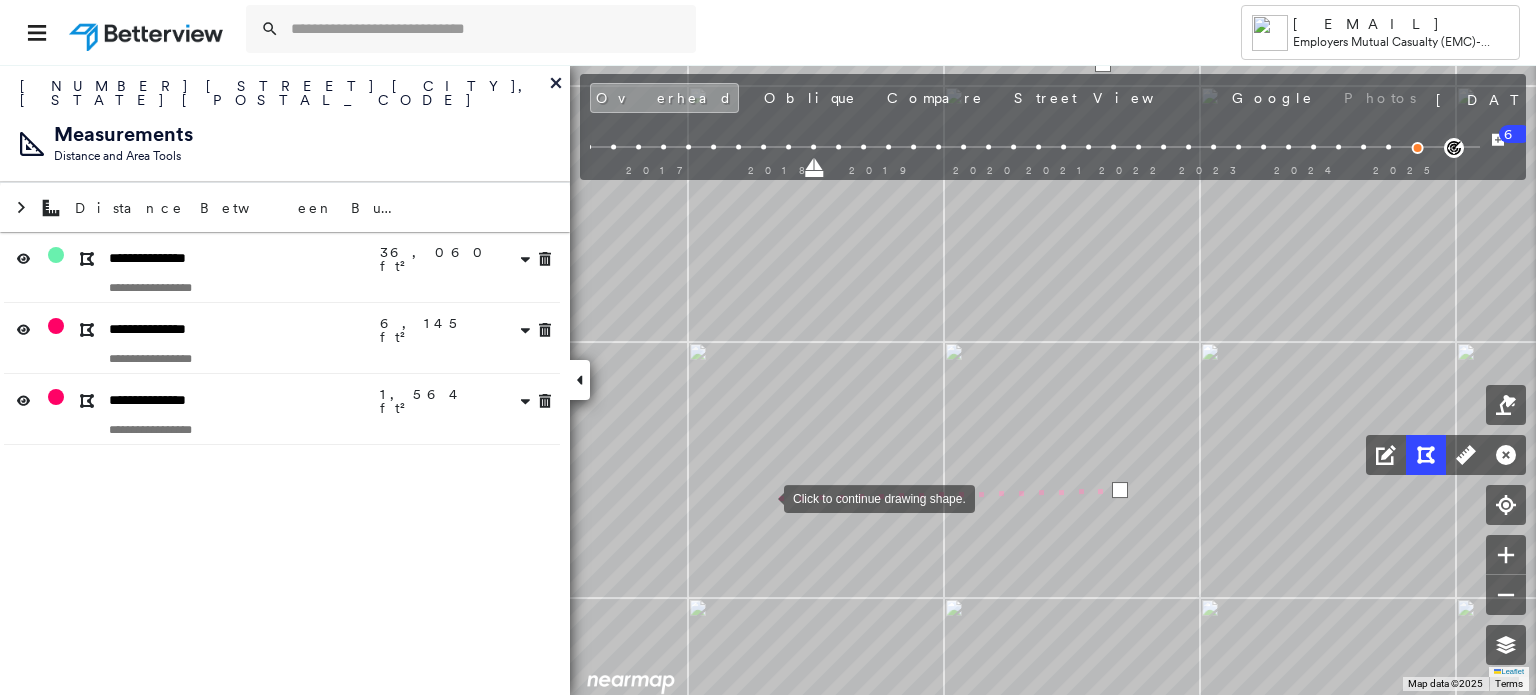 click at bounding box center (764, 497) 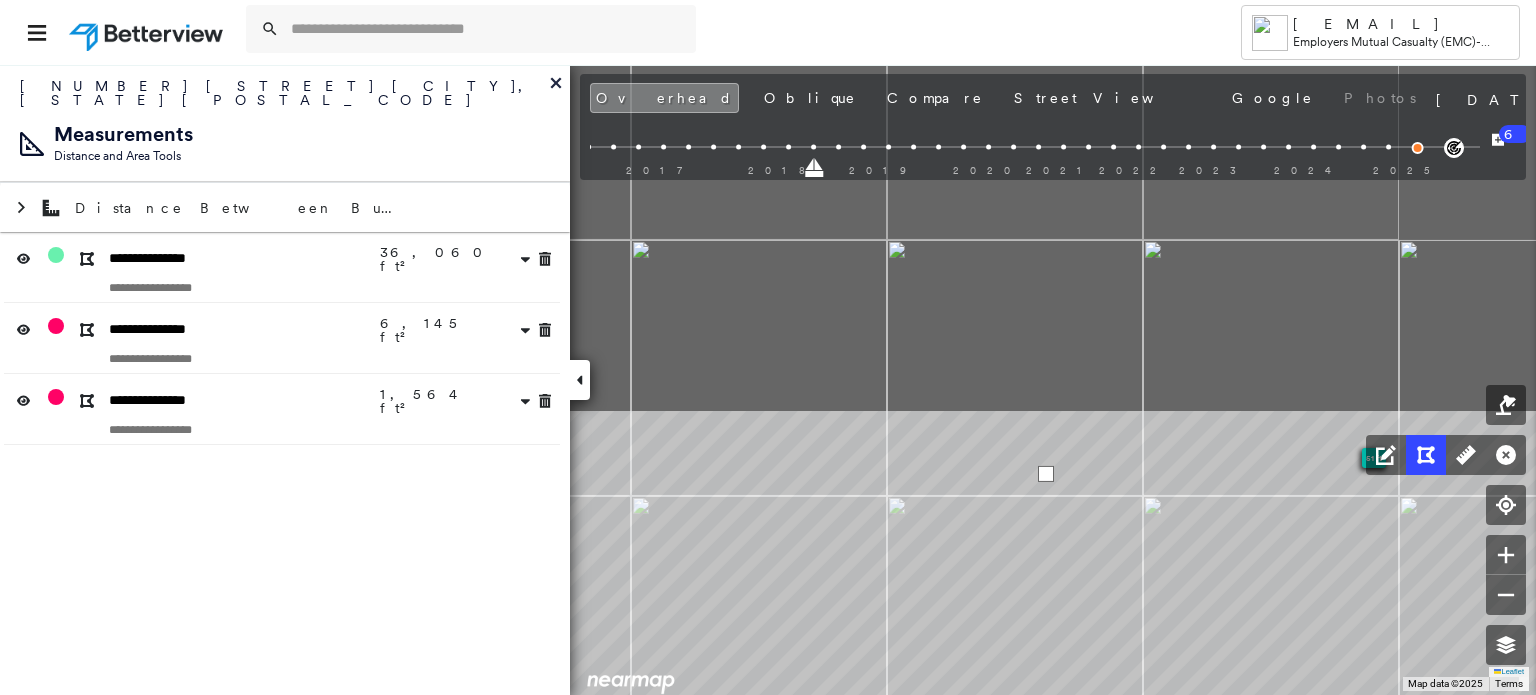 drag, startPoint x: 756, startPoint y: 332, endPoint x: 699, endPoint y: 742, distance: 413.94324 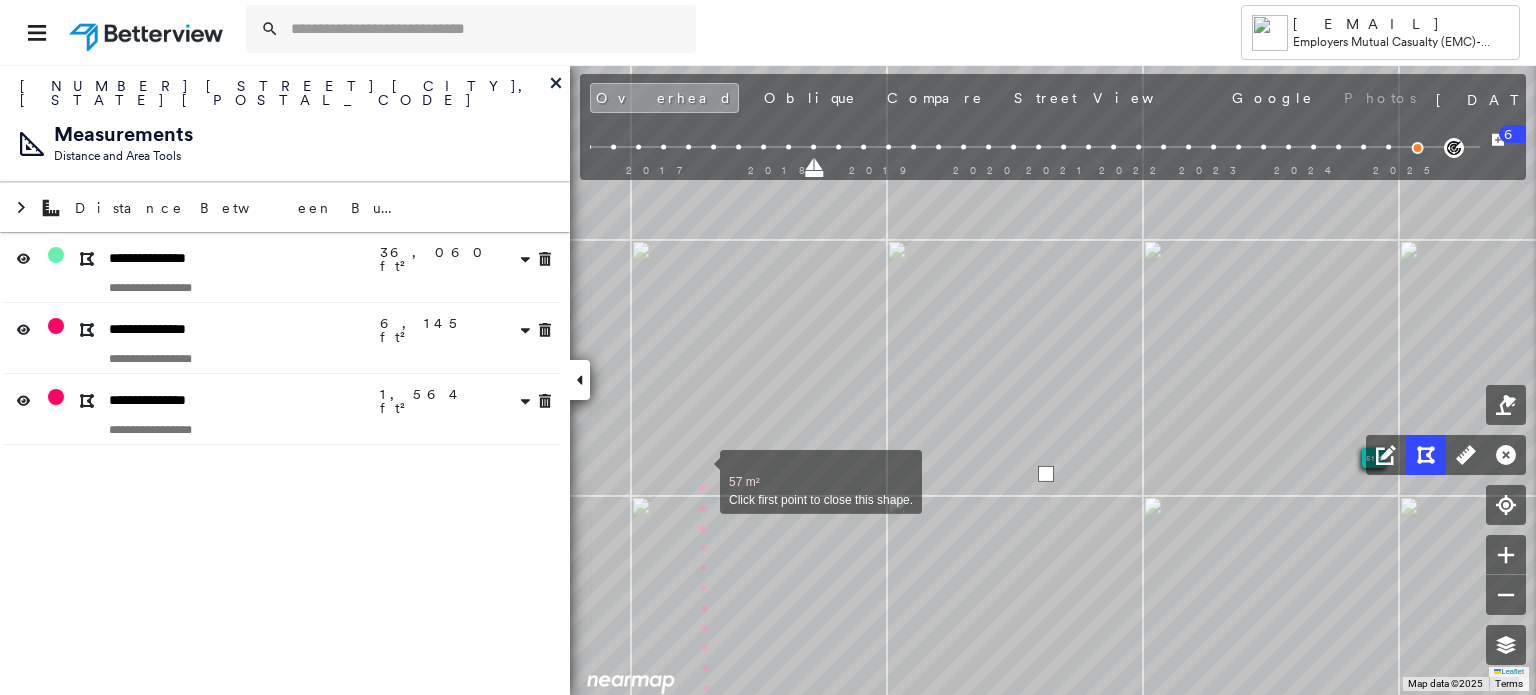 click at bounding box center (700, 471) 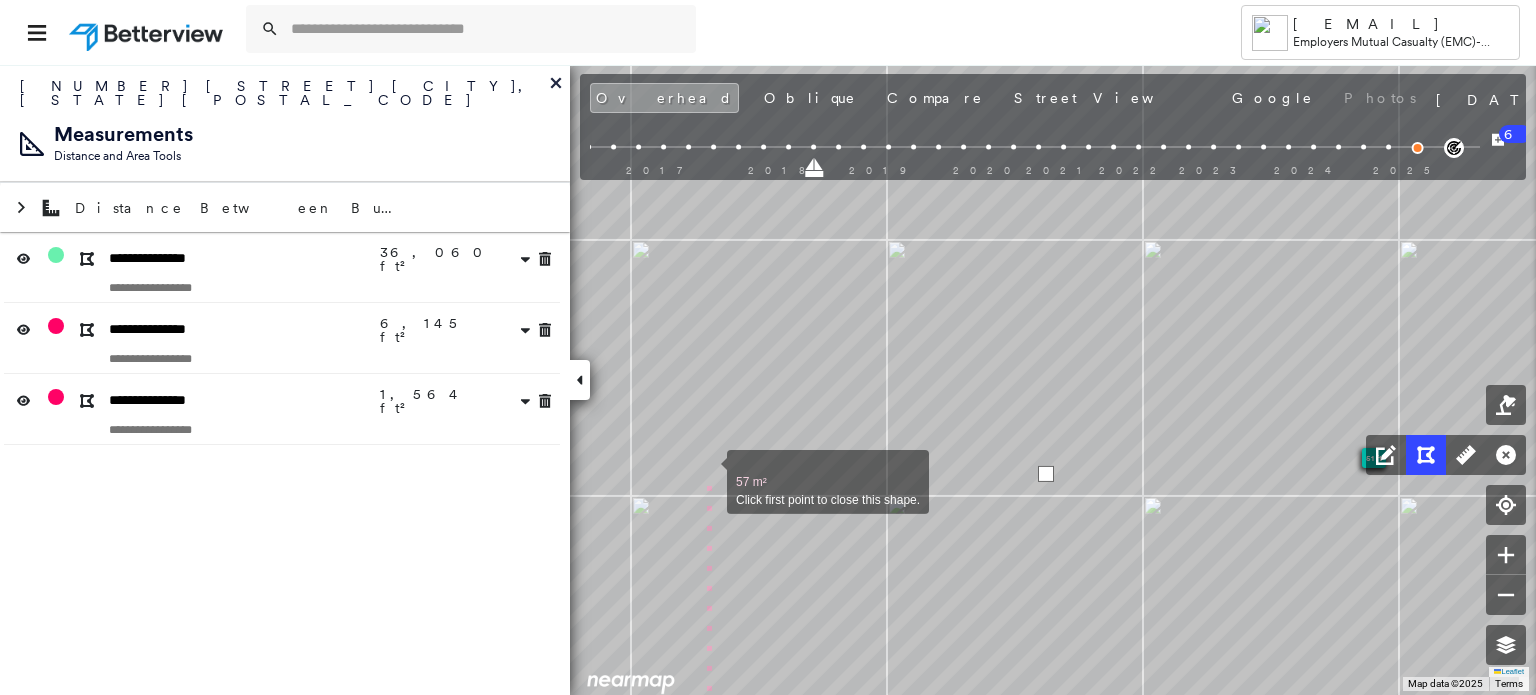click at bounding box center [707, 471] 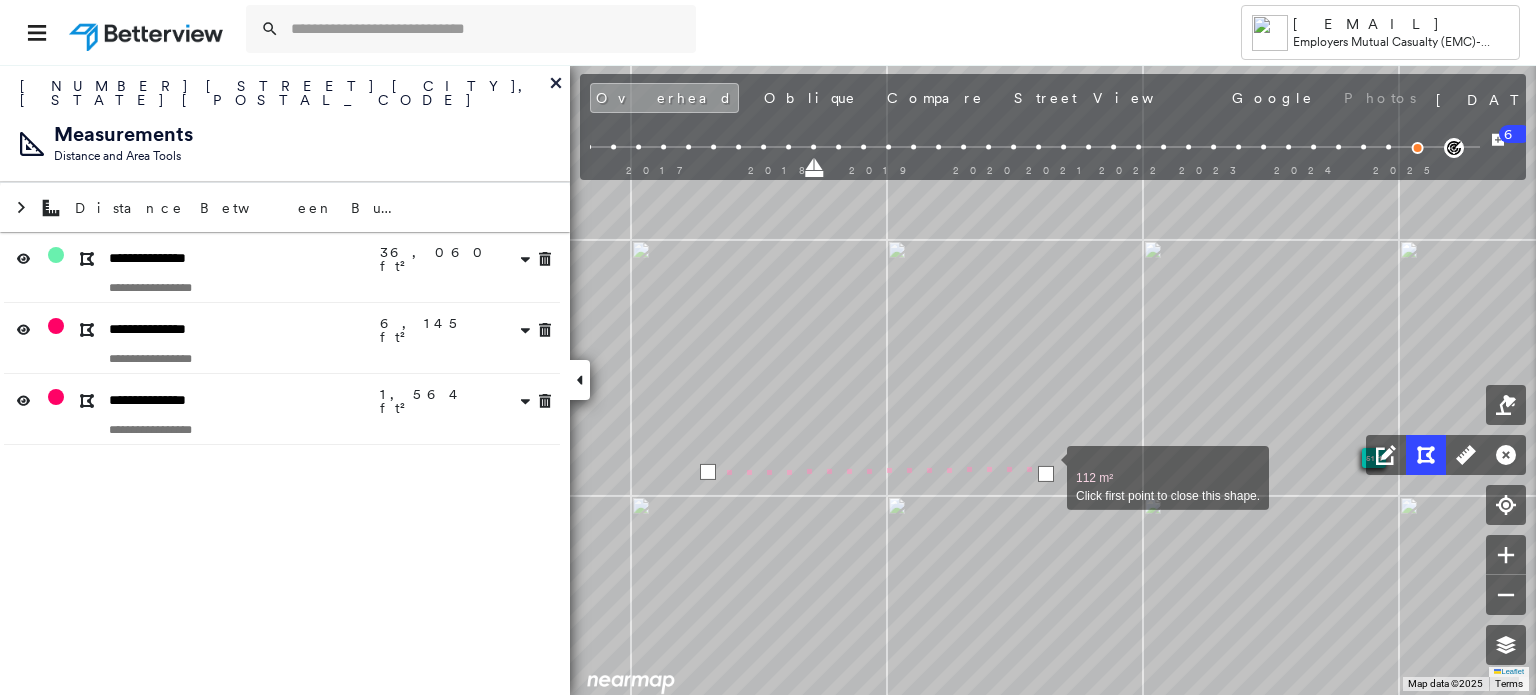 click at bounding box center [1046, 474] 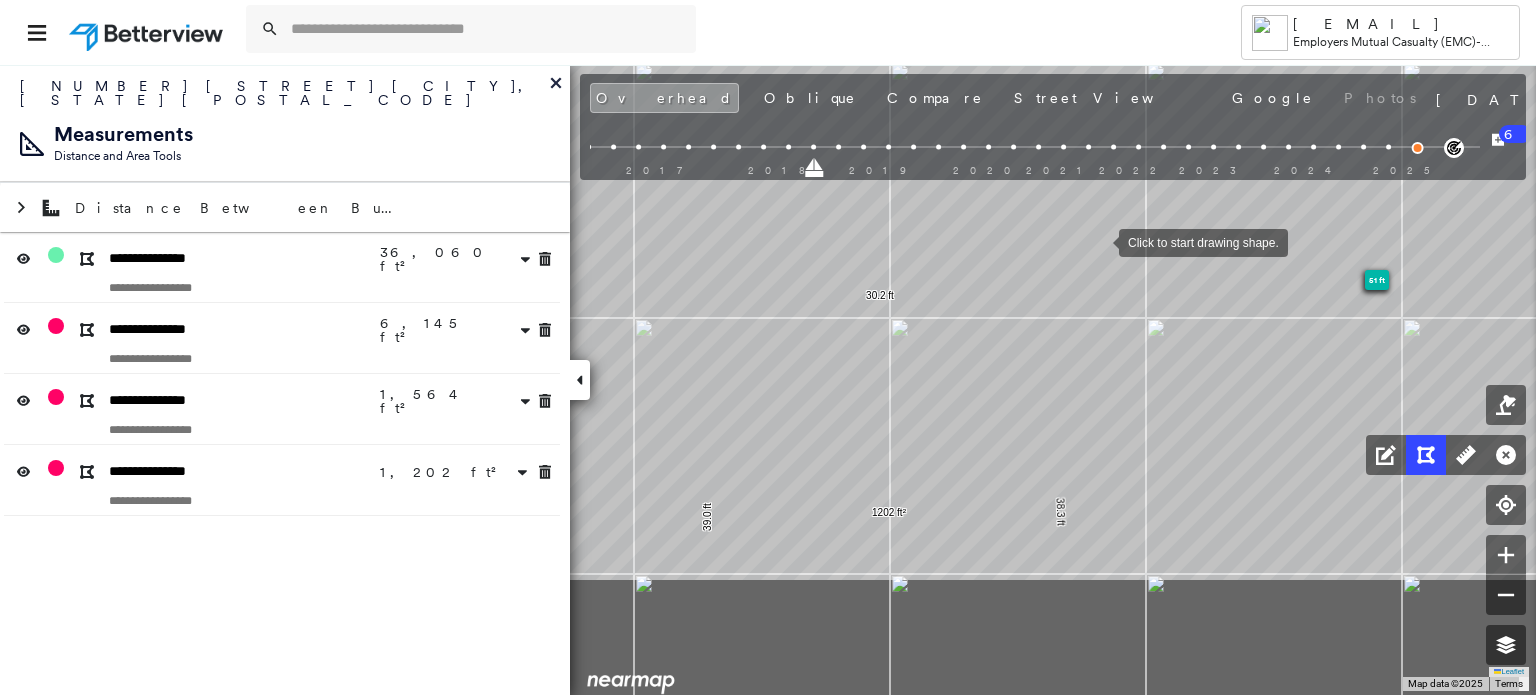 drag, startPoint x: 1096, startPoint y: 401, endPoint x: 1099, endPoint y: 242, distance: 159.0283 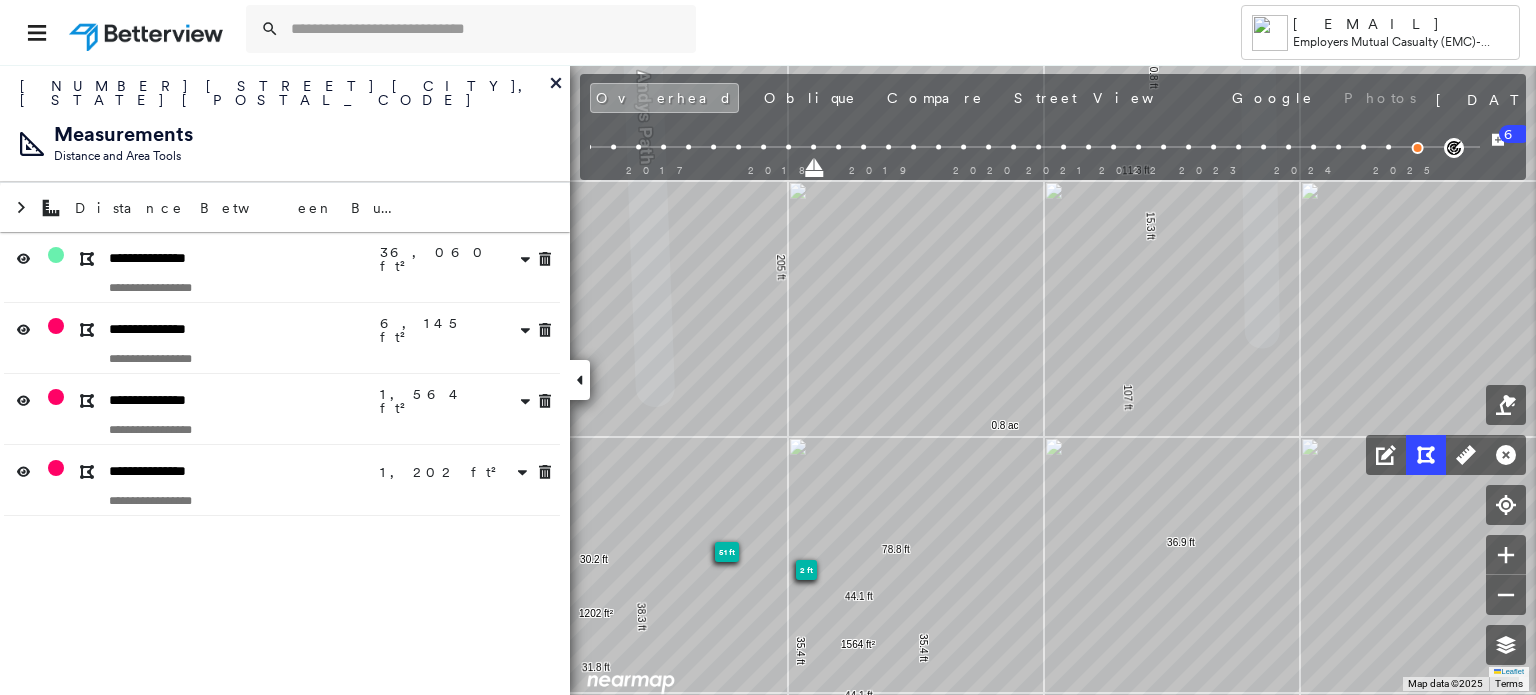 drag, startPoint x: 974, startPoint y: 355, endPoint x: 1008, endPoint y: 726, distance: 372.5547 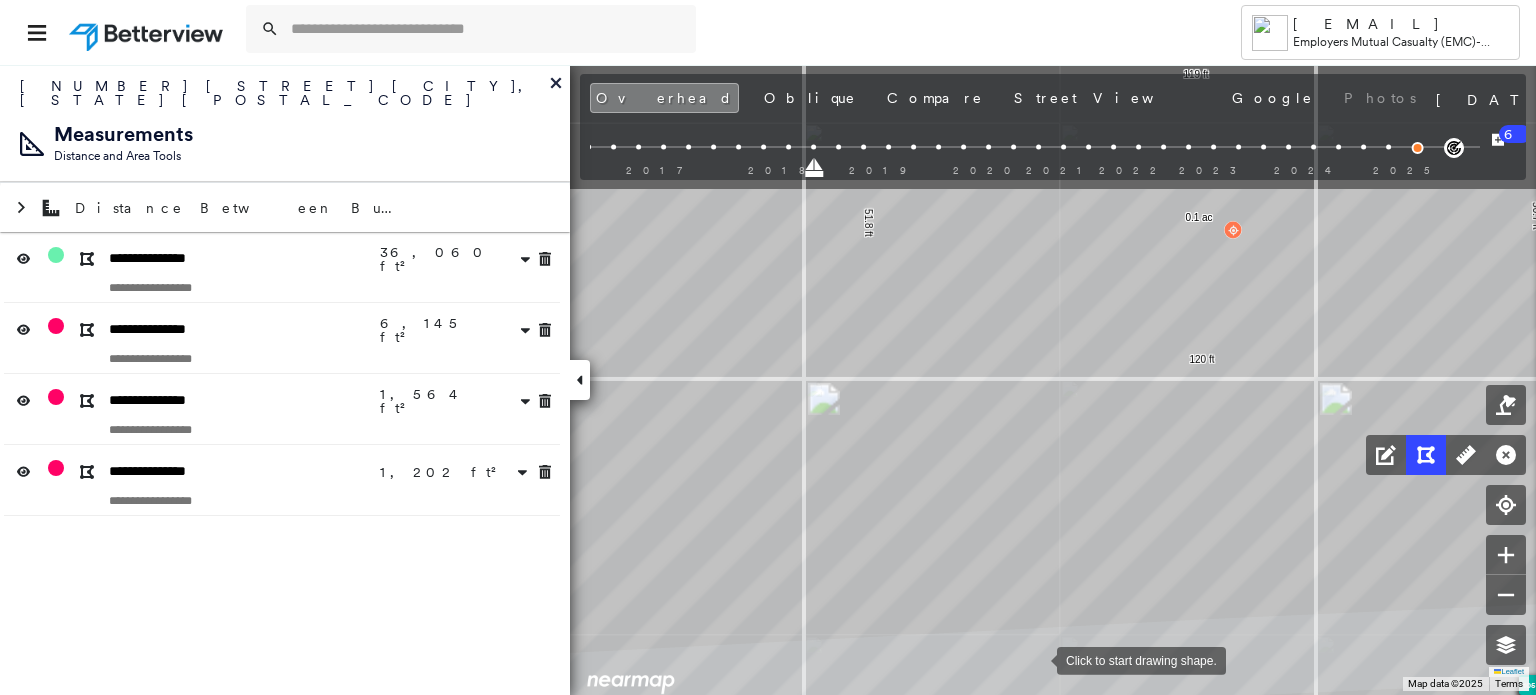 drag, startPoint x: 971, startPoint y: 267, endPoint x: 1037, endPoint y: 683, distance: 421.20303 